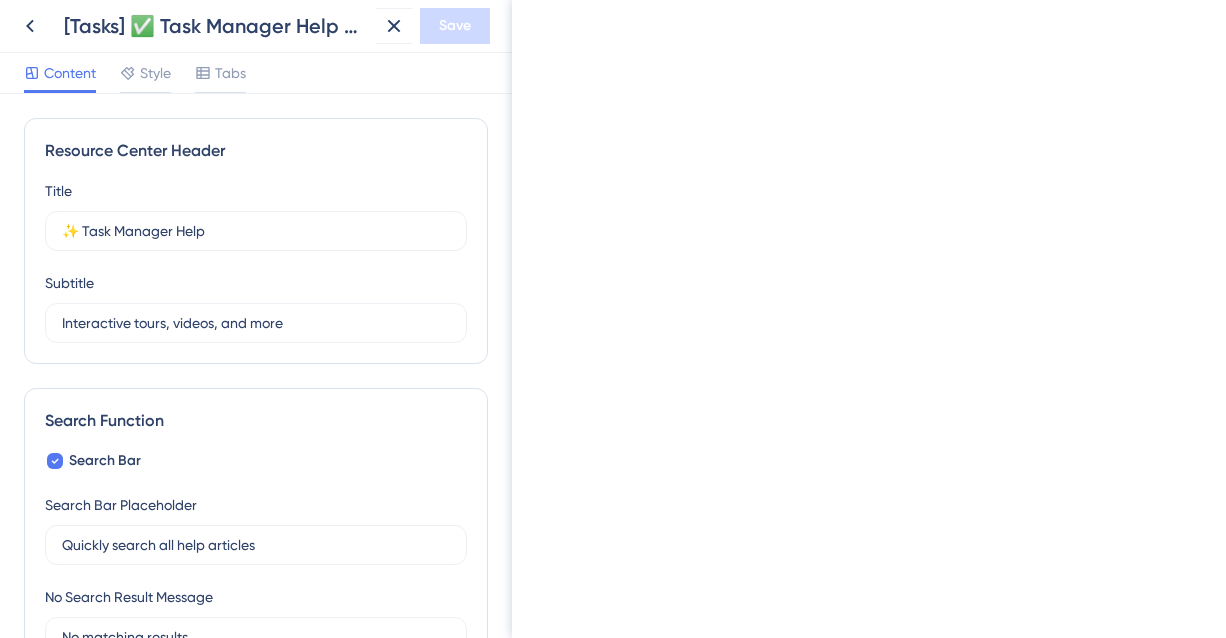 scroll, scrollTop: 0, scrollLeft: 0, axis: both 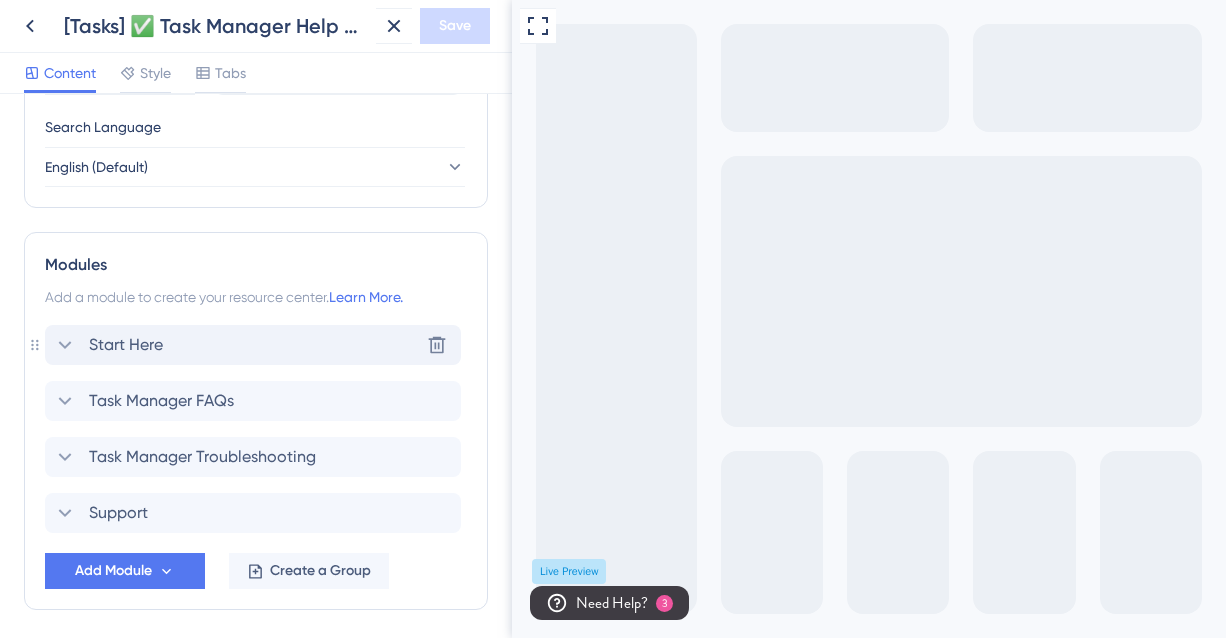click on "Start Here Delete" at bounding box center [253, 345] 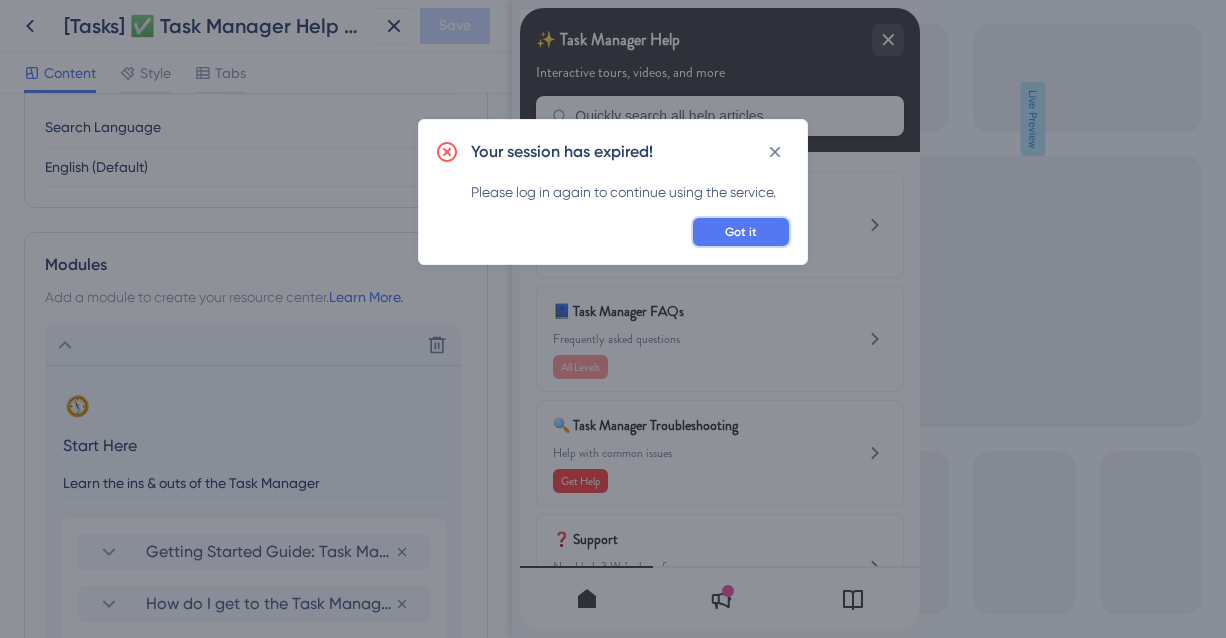 click on "Got it" at bounding box center [741, 232] 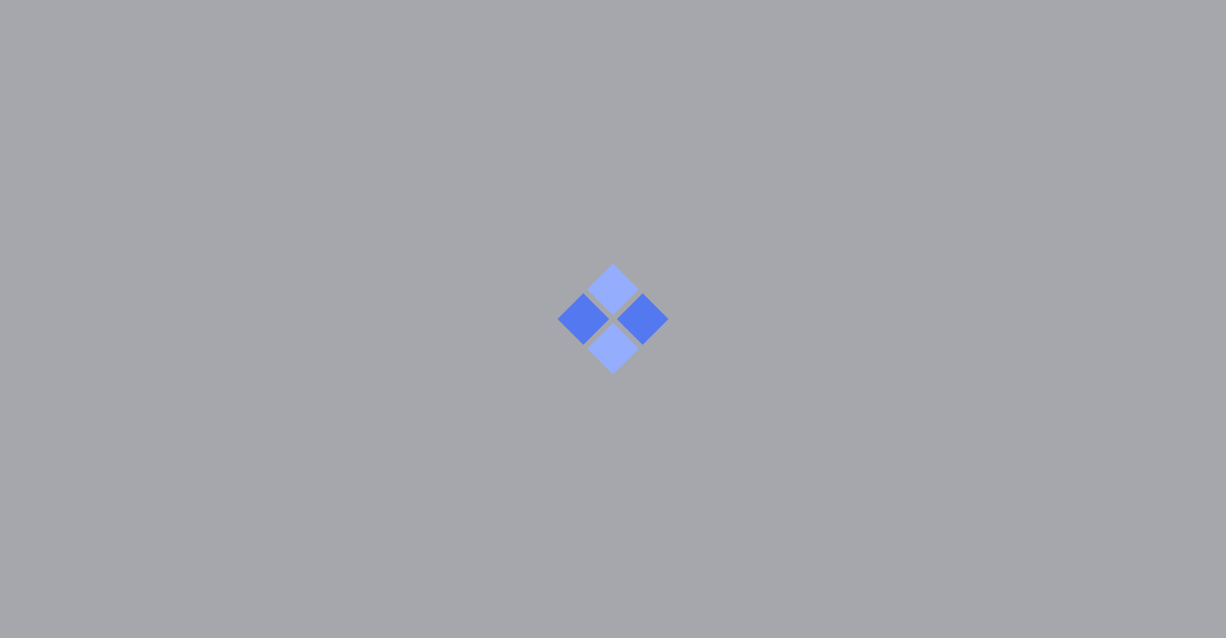 scroll, scrollTop: 0, scrollLeft: 0, axis: both 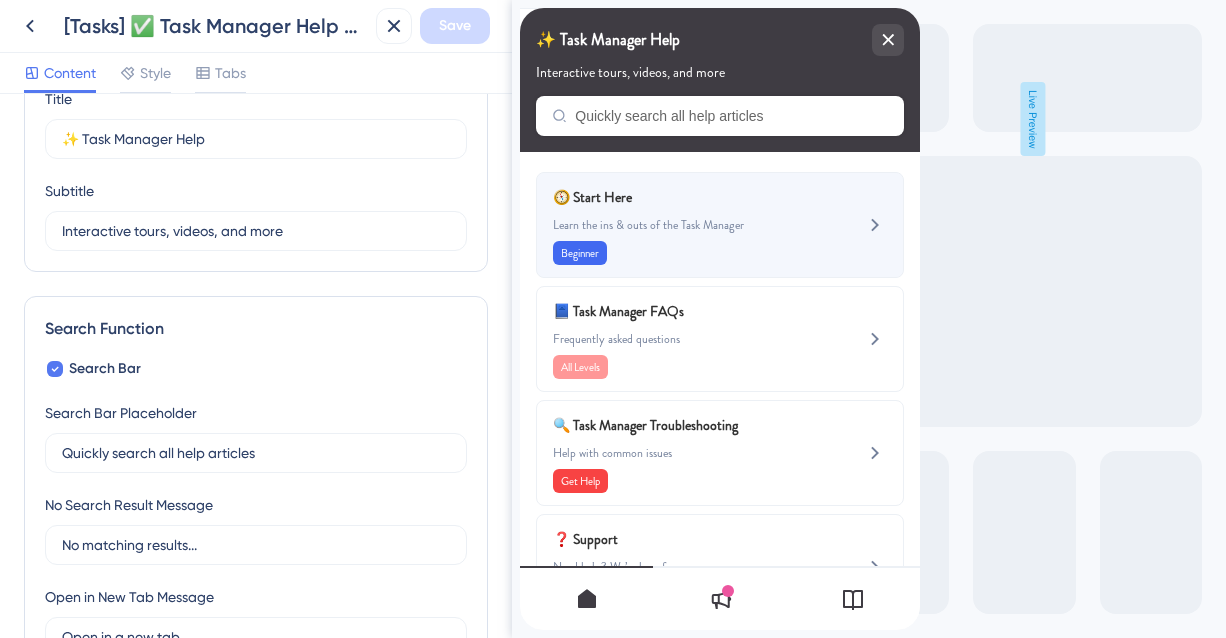 click on "🧭   Start Here Learn the ins & outs of the Task Manager Beginner" at bounding box center (686, 225) 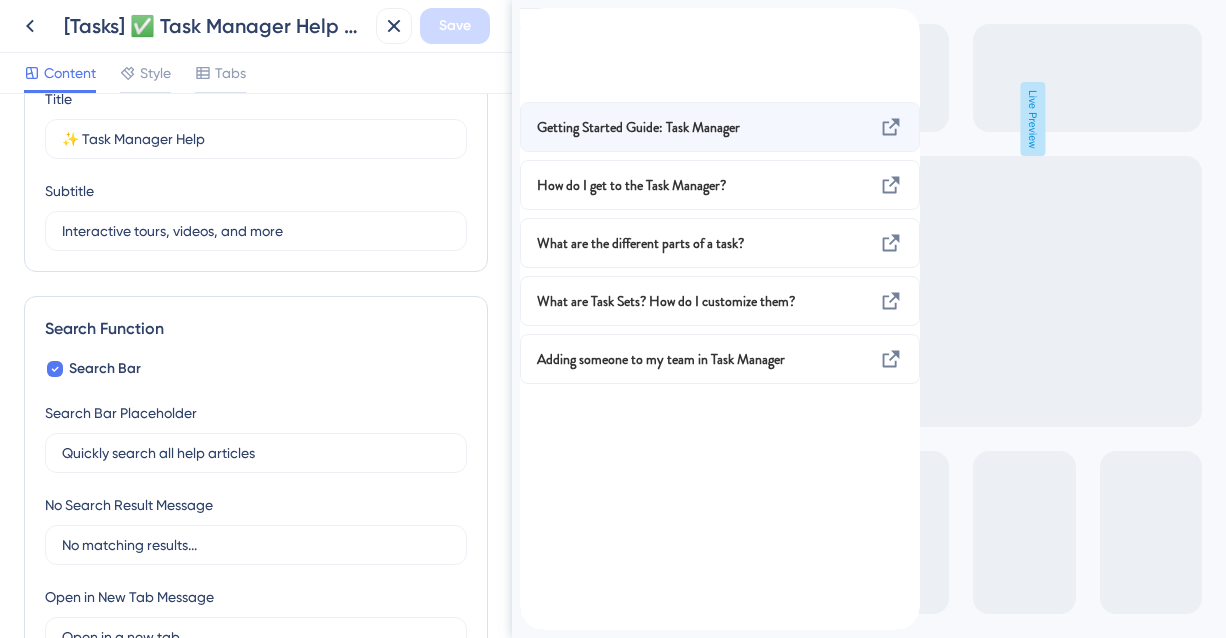 click on "Getting Started Guide: Task Manager" at bounding box center (638, 127) 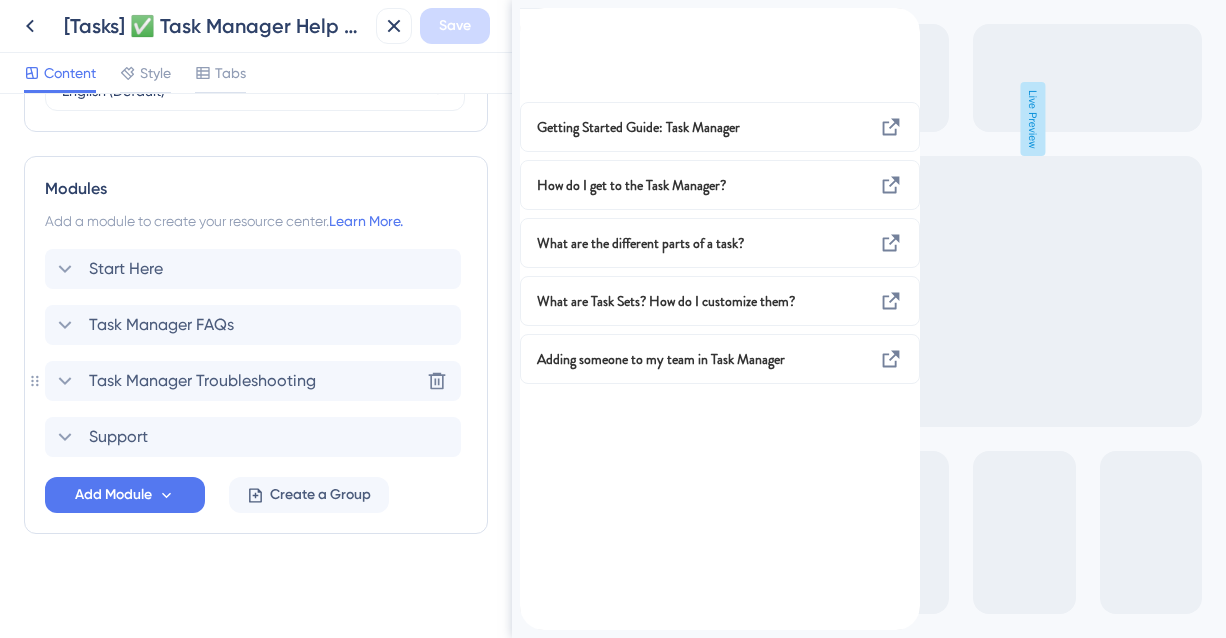 scroll, scrollTop: 847, scrollLeft: 0, axis: vertical 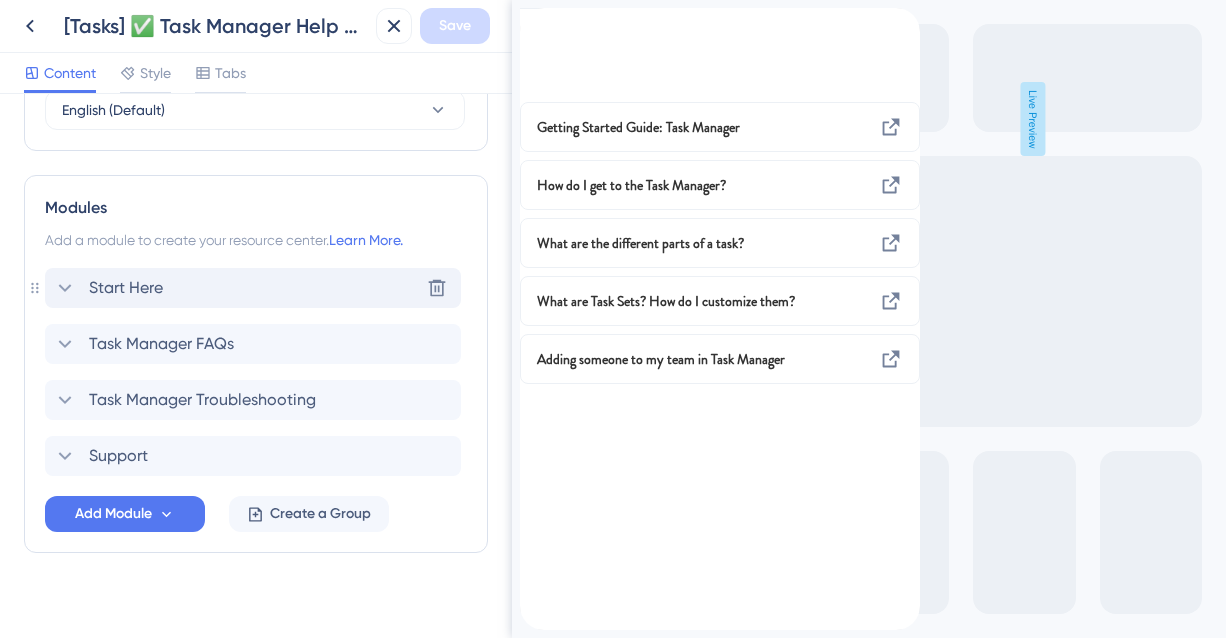 click on "Start Here Delete" at bounding box center (253, 288) 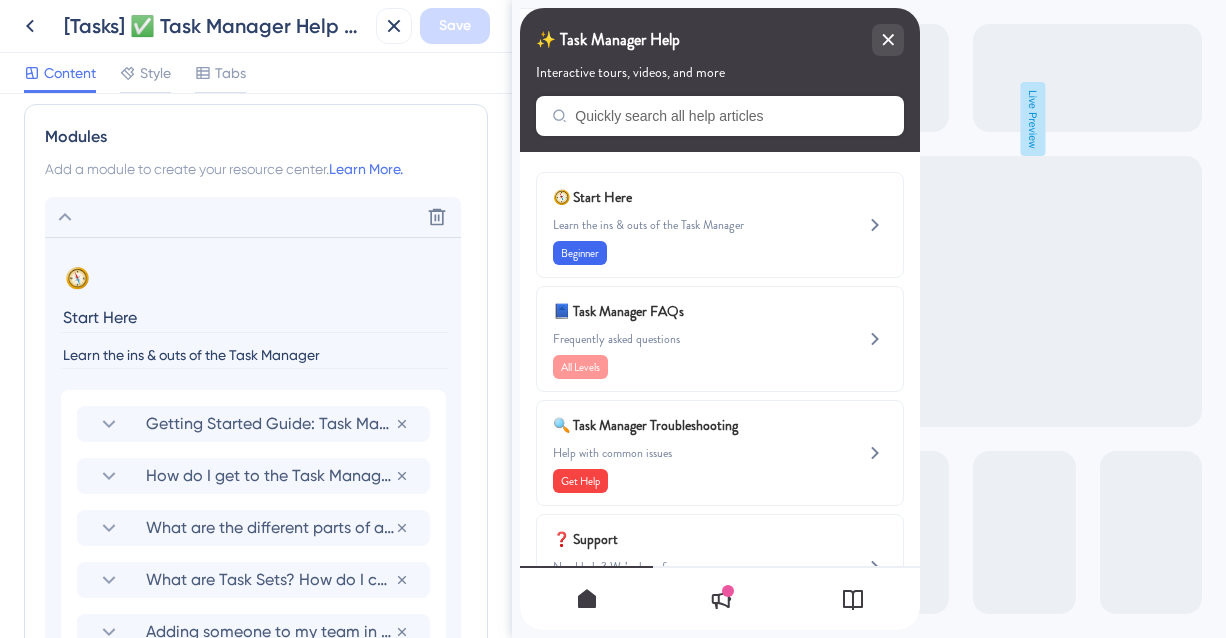scroll, scrollTop: 932, scrollLeft: 0, axis: vertical 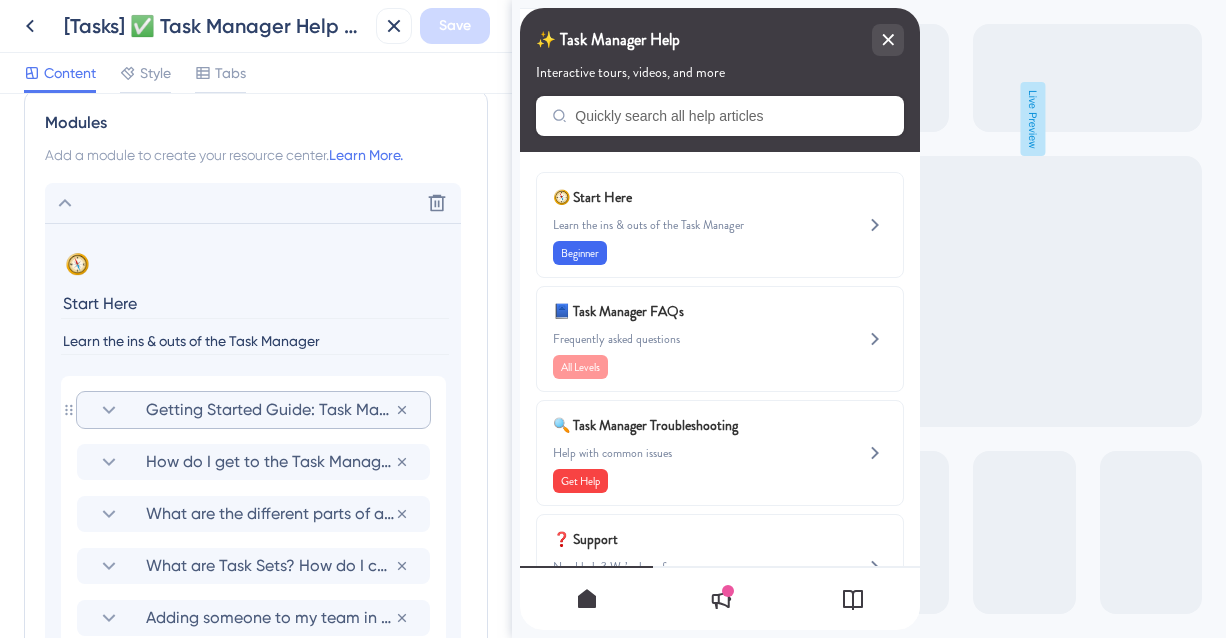 click on "Getting Started Guide: Task Manager" at bounding box center [270, 410] 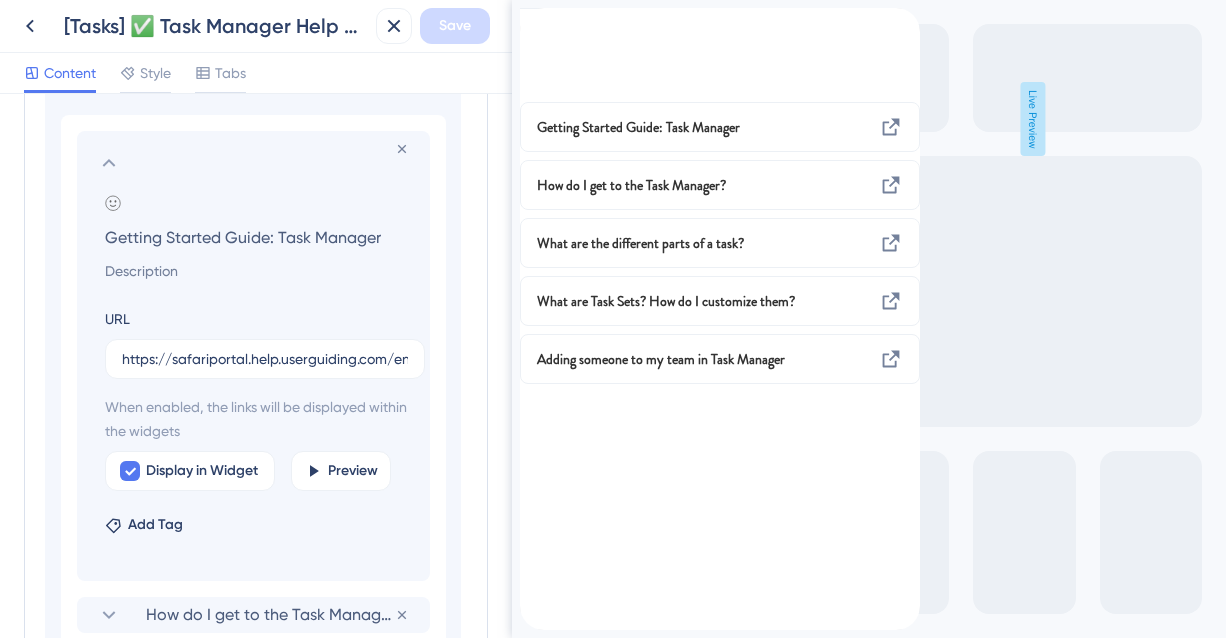 scroll, scrollTop: 1238, scrollLeft: 0, axis: vertical 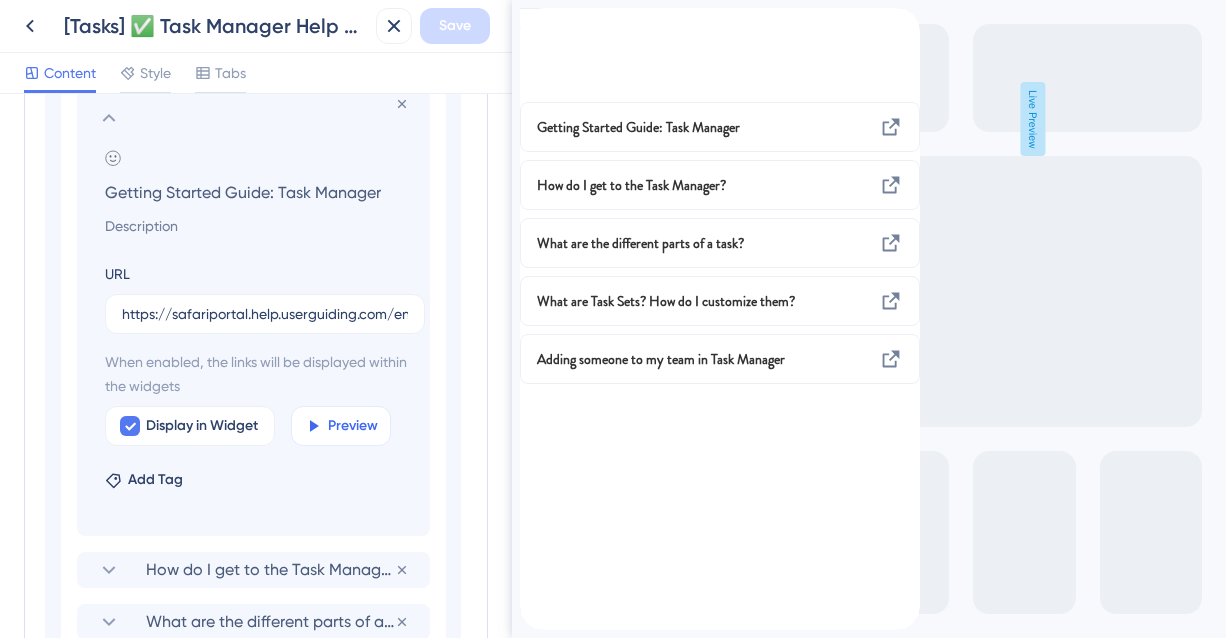 click on "Preview" at bounding box center (353, 426) 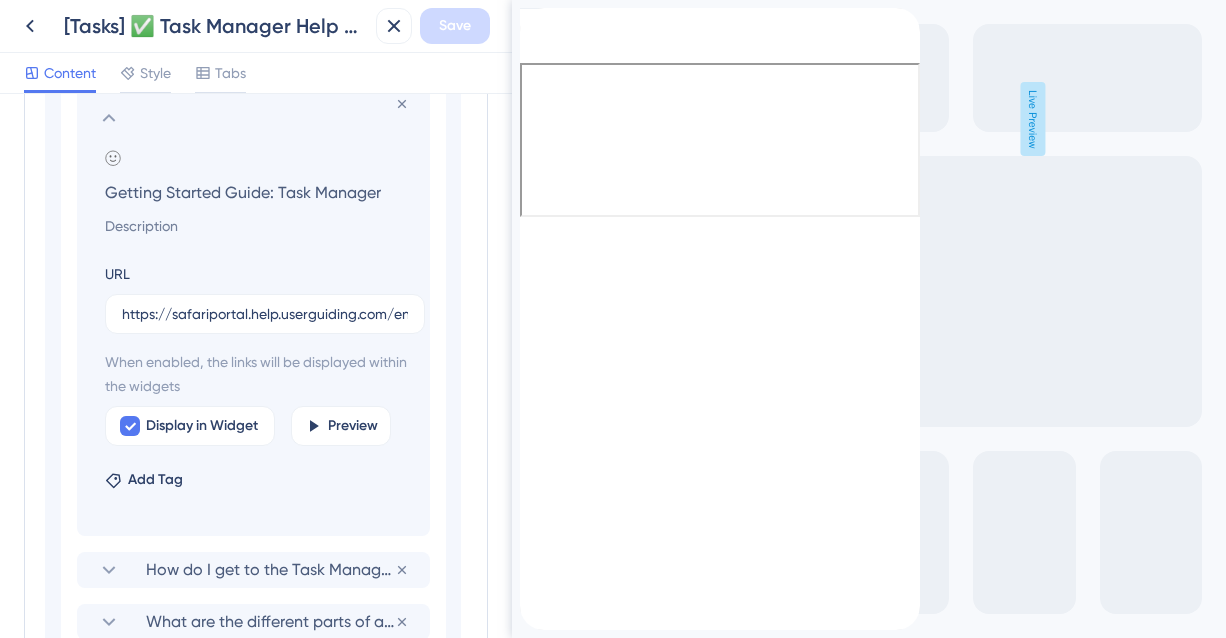 click 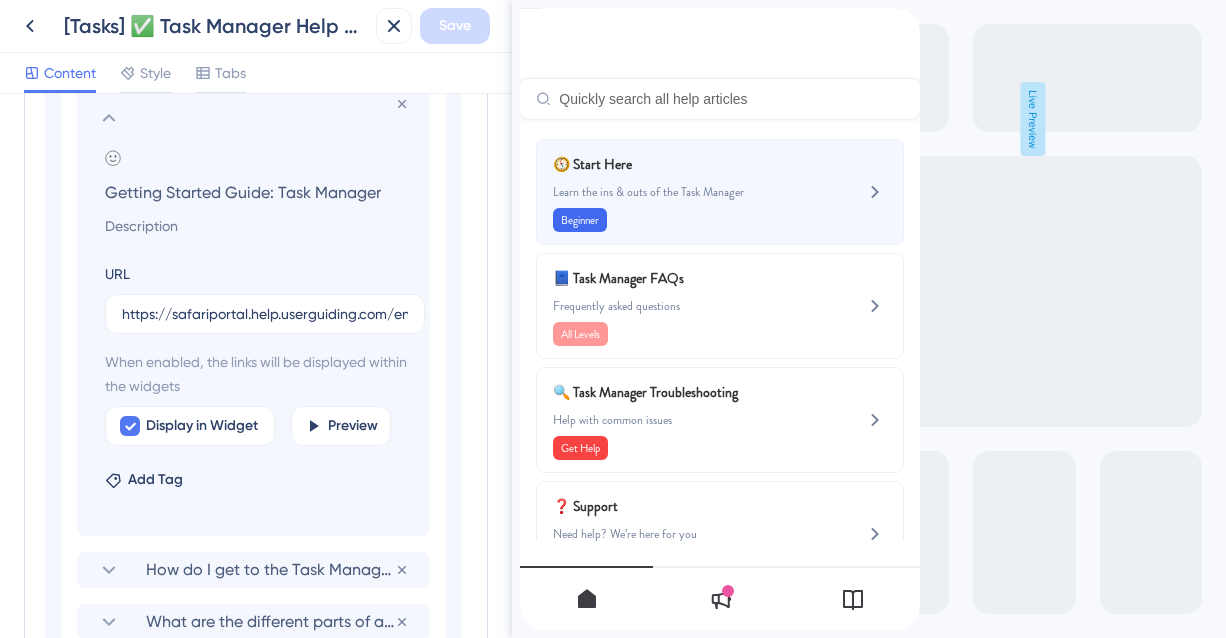 click on "🧭   Start Here Learn the ins & outs of the Task Manager Beginner" at bounding box center [686, 192] 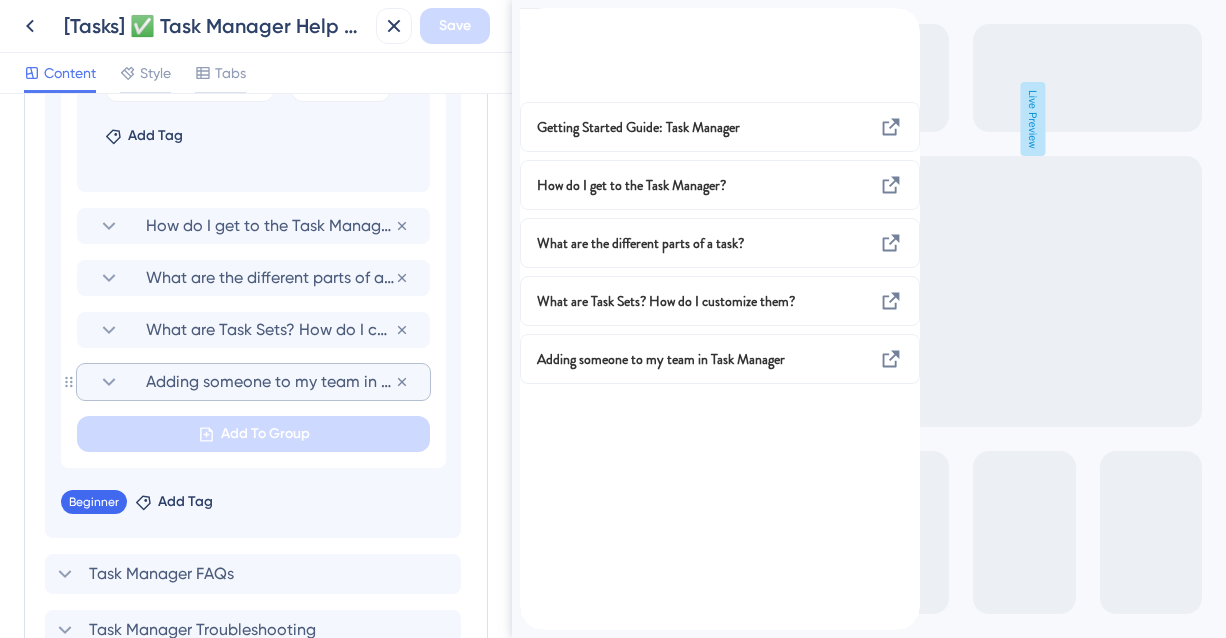 click on "Adding someone to my team in Task Manager" at bounding box center (270, 382) 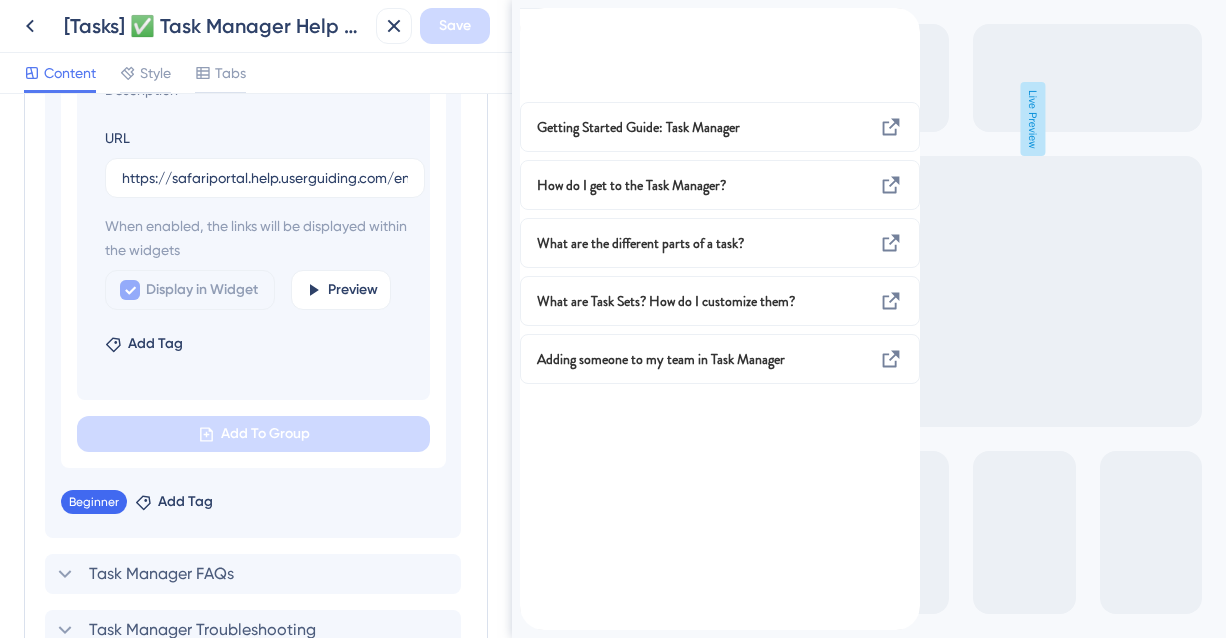scroll, scrollTop: 1272, scrollLeft: 0, axis: vertical 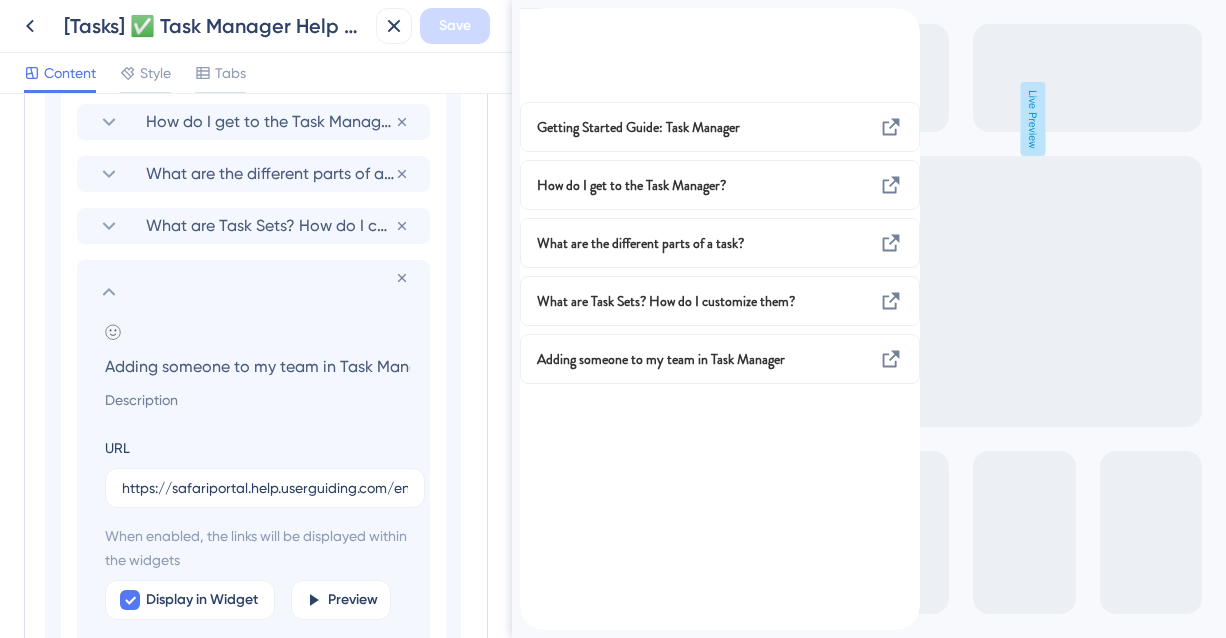 click on "Adding someone to my team in Task Manager" at bounding box center [257, 366] 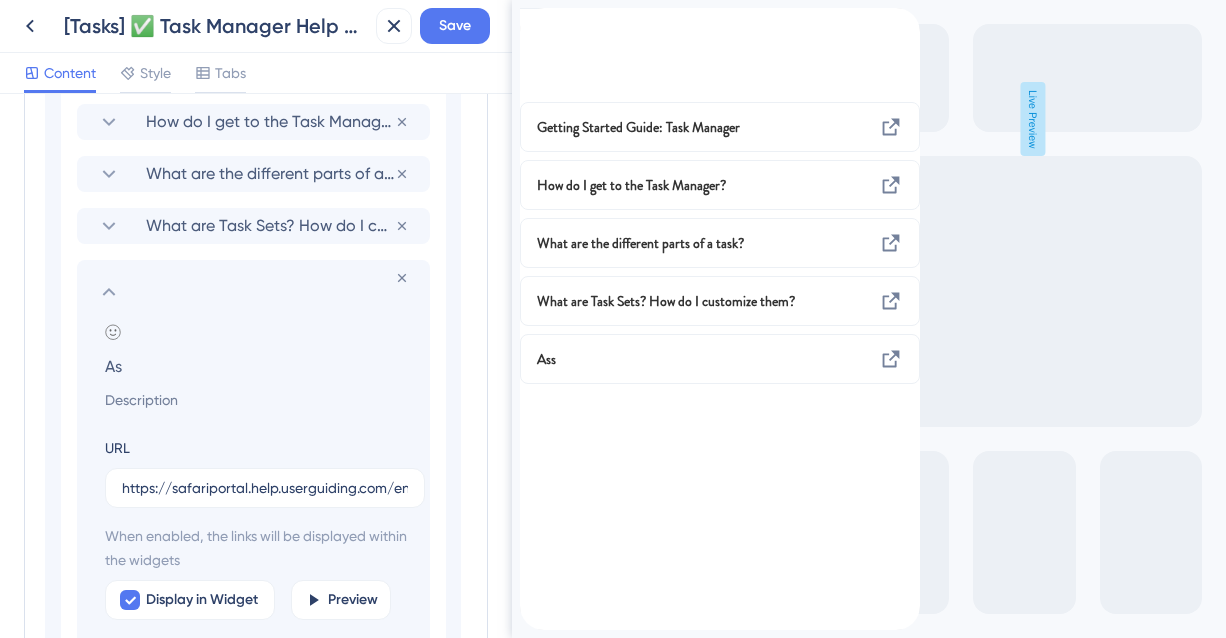 type on "A" 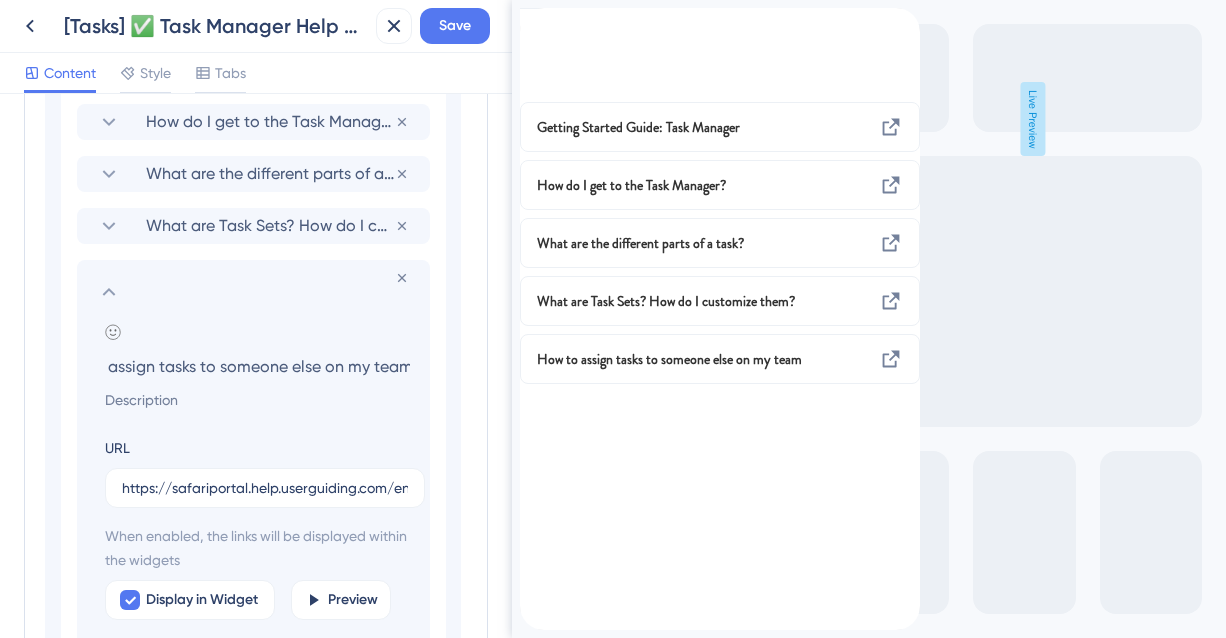 scroll, scrollTop: 0, scrollLeft: 0, axis: both 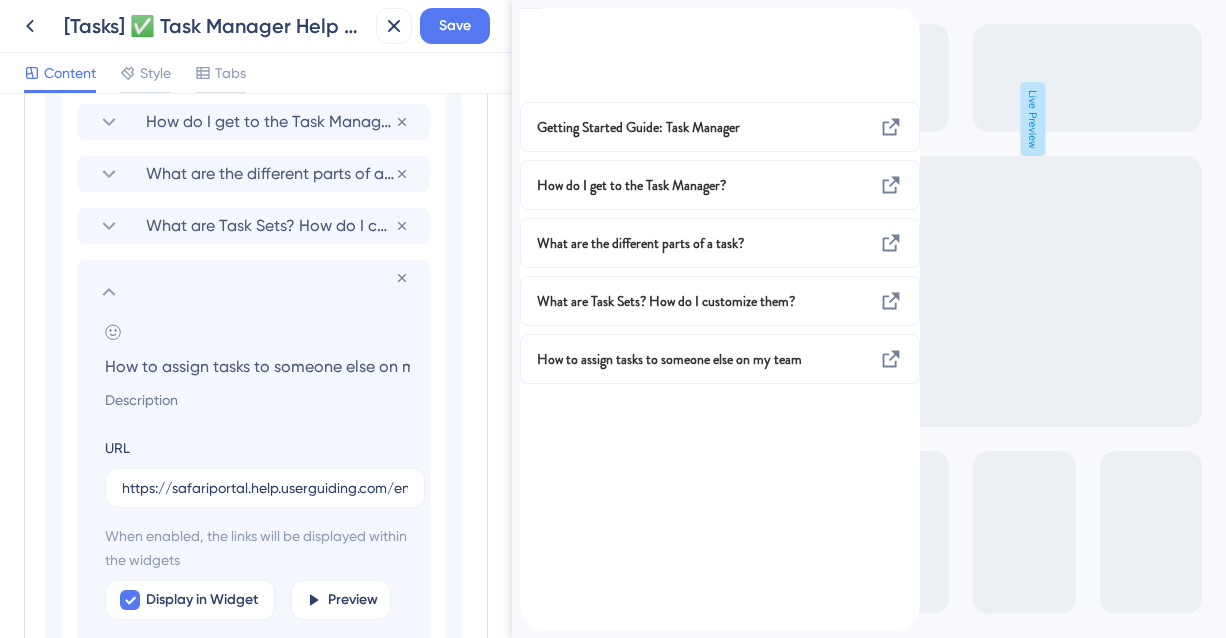 click on "How to assign tasks to someone else on my team" at bounding box center (257, 366) 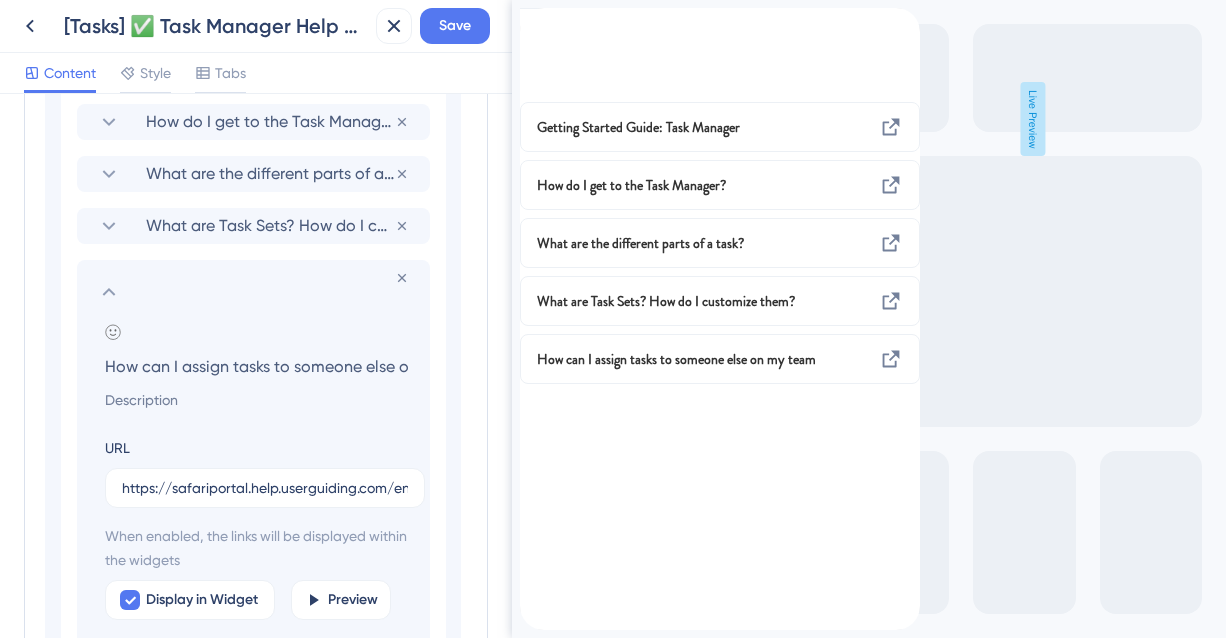 scroll, scrollTop: 0, scrollLeft: 75, axis: horizontal 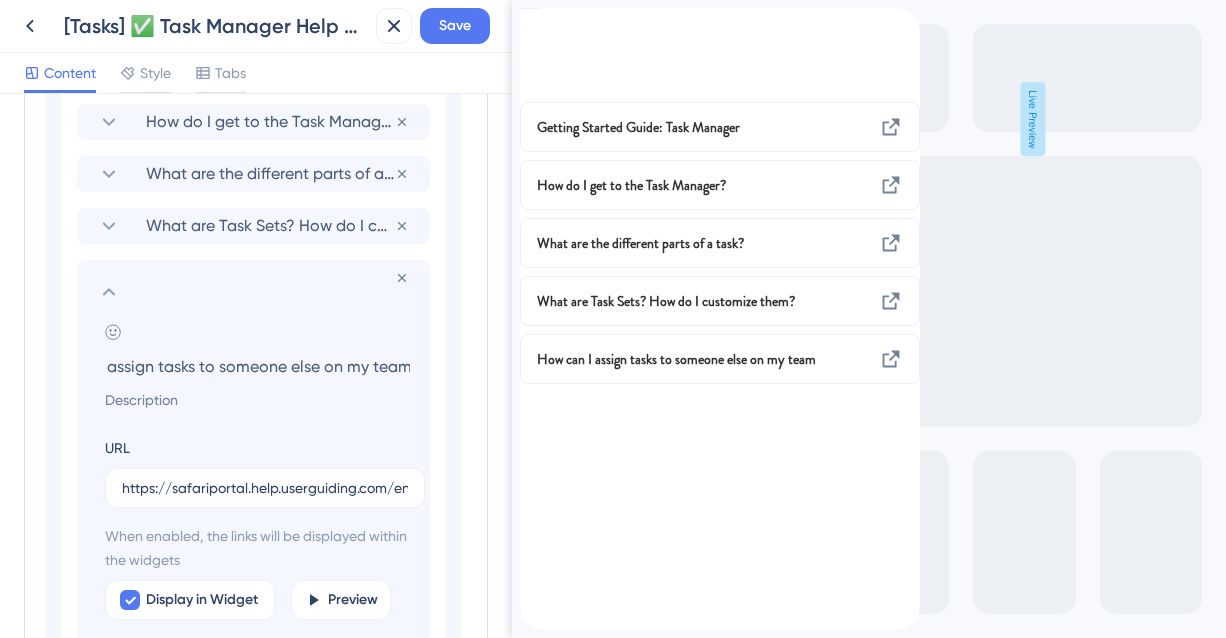 click on "How can I assign tasks to someone else on my team" at bounding box center [257, 366] 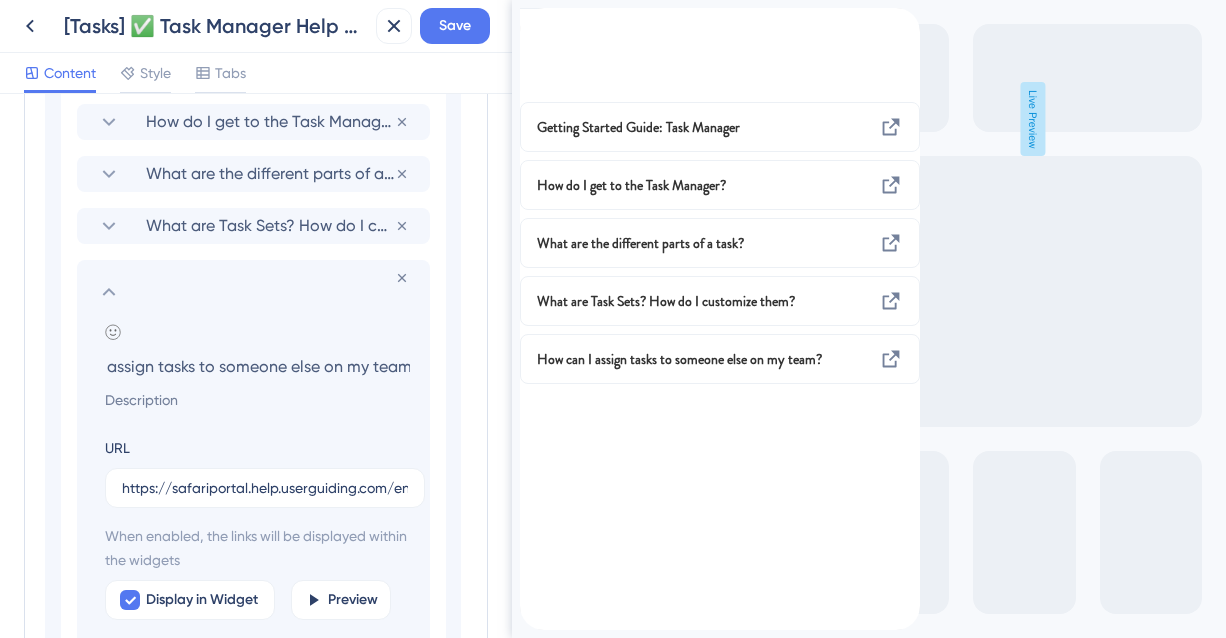 scroll, scrollTop: 0, scrollLeft: 82, axis: horizontal 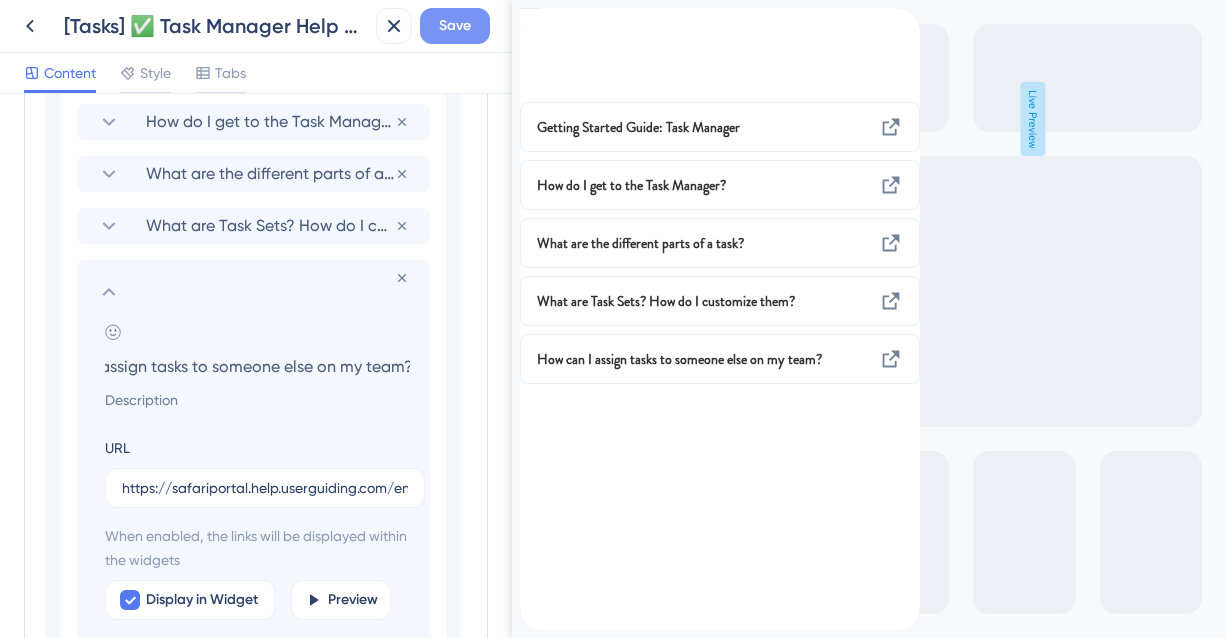 type on "How can I assign tasks to someone else on my team?" 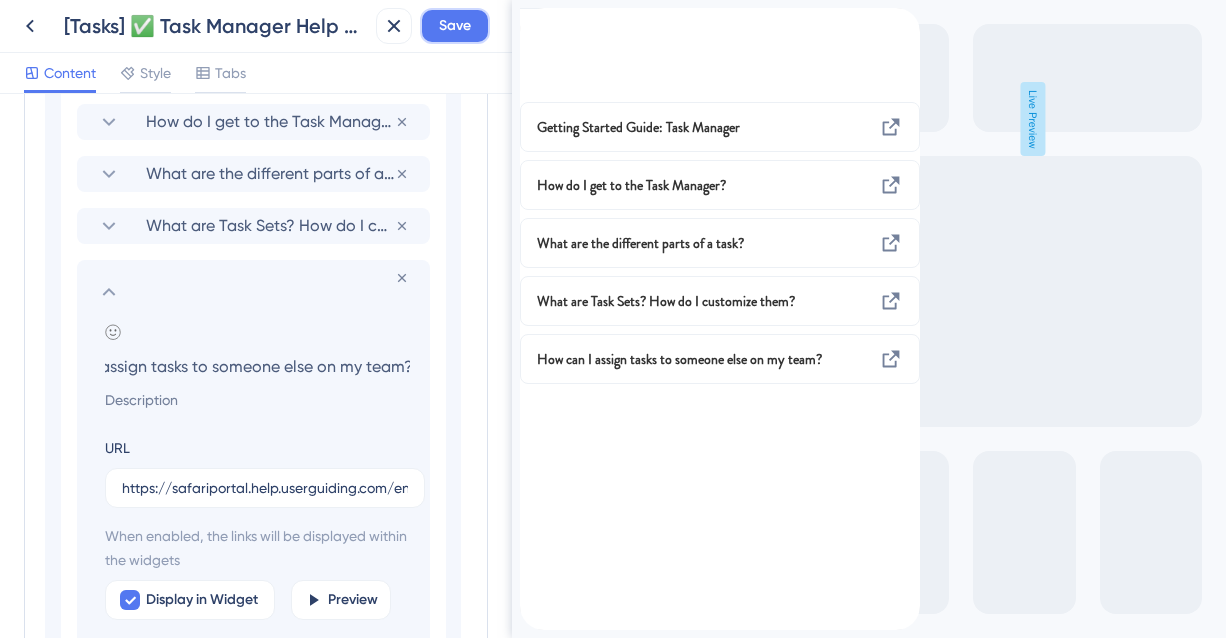click on "Save" at bounding box center [455, 26] 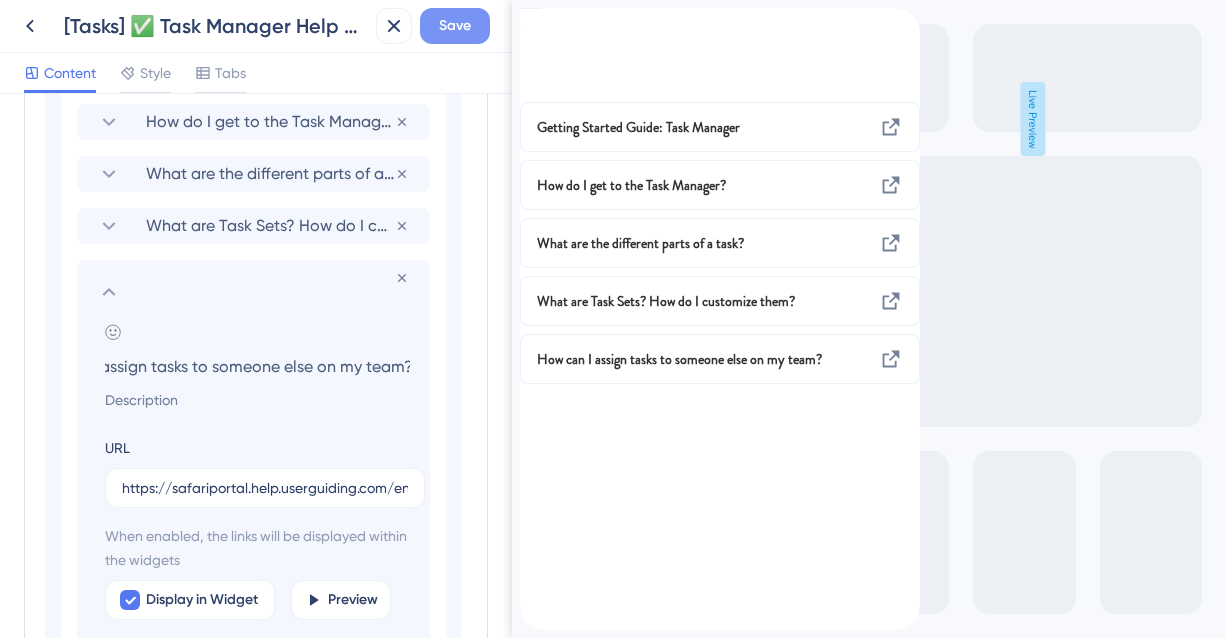 scroll, scrollTop: 0, scrollLeft: 0, axis: both 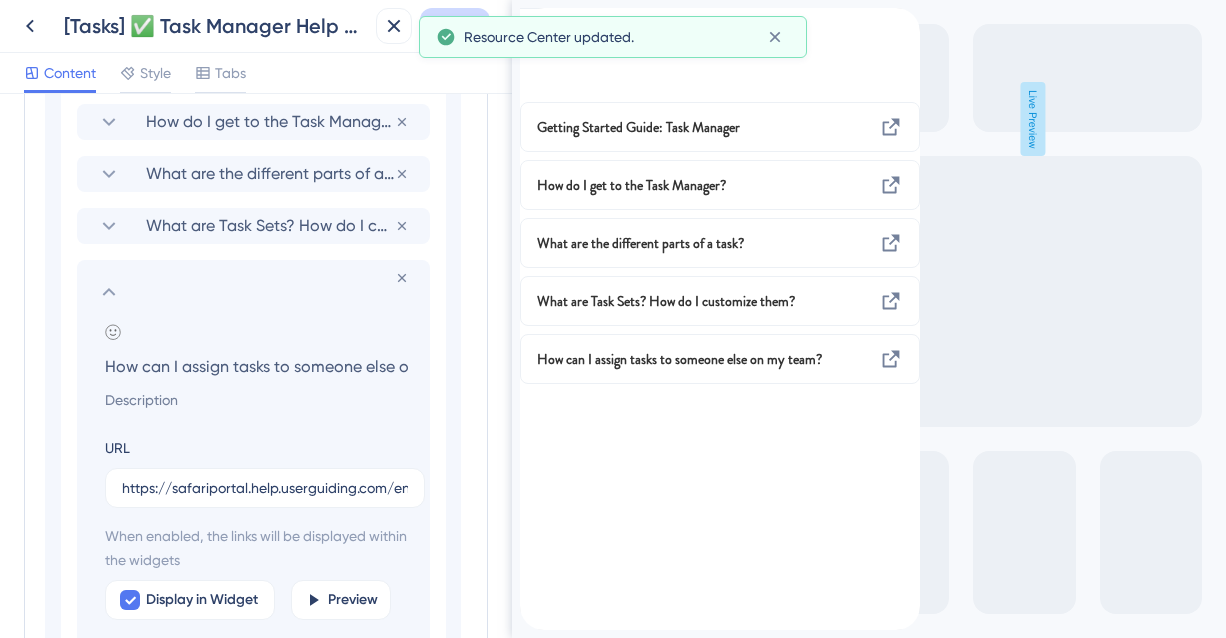 click 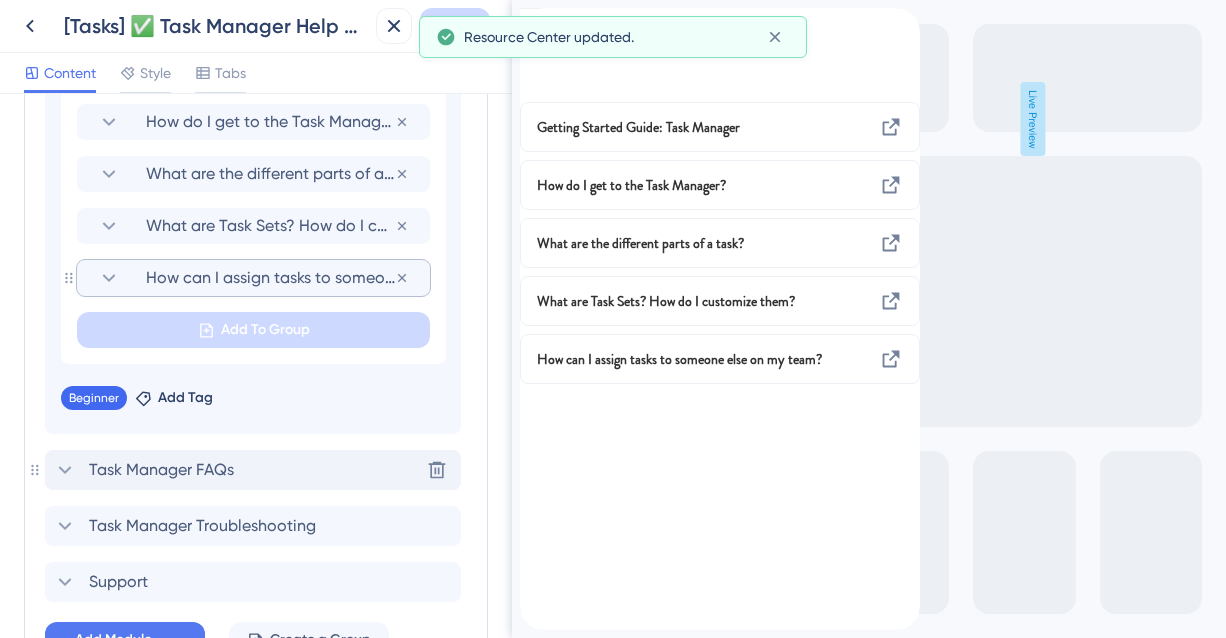 click on "Task Manager FAQs" at bounding box center [161, 470] 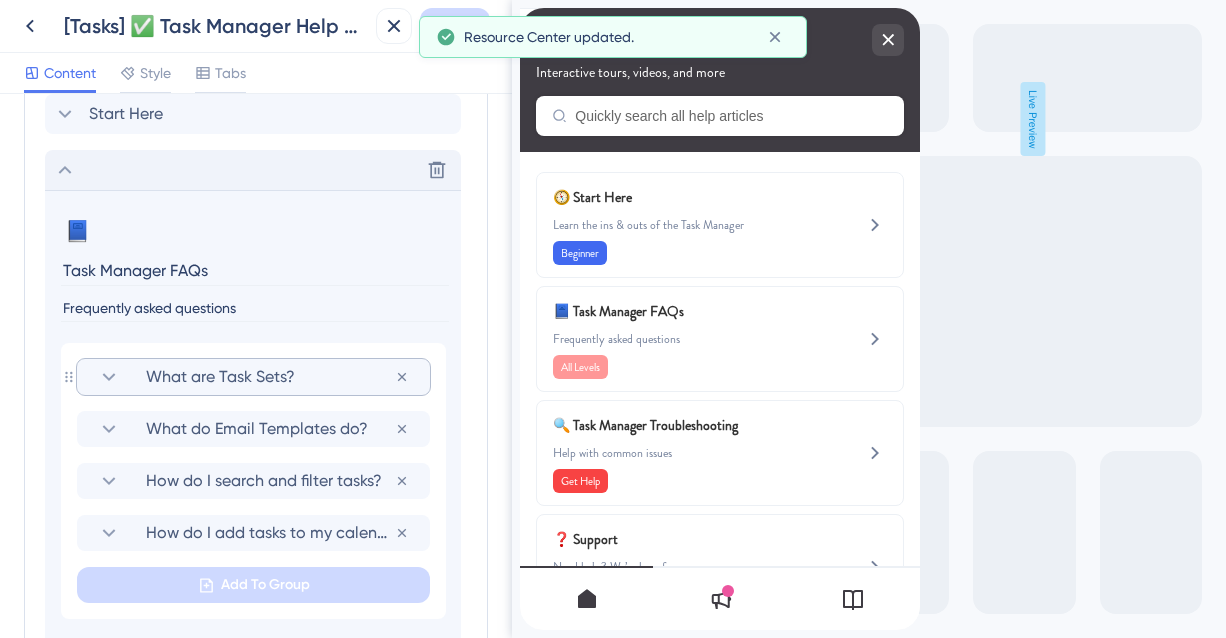 scroll, scrollTop: 1024, scrollLeft: 0, axis: vertical 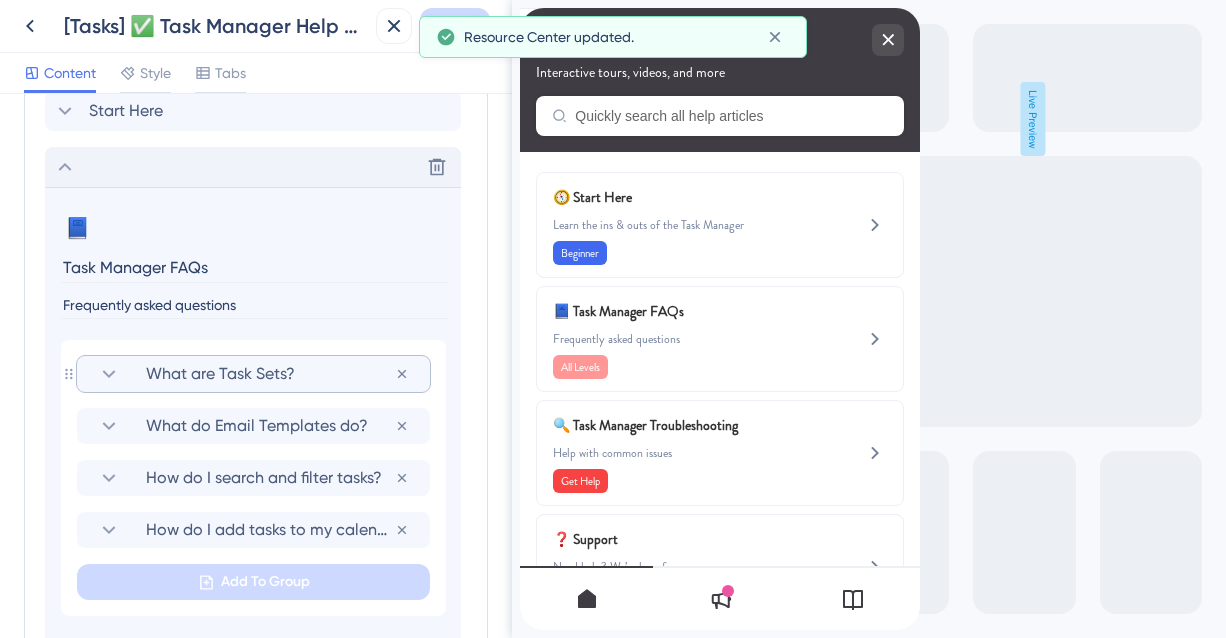 click on "What are Task Sets?" at bounding box center [270, 374] 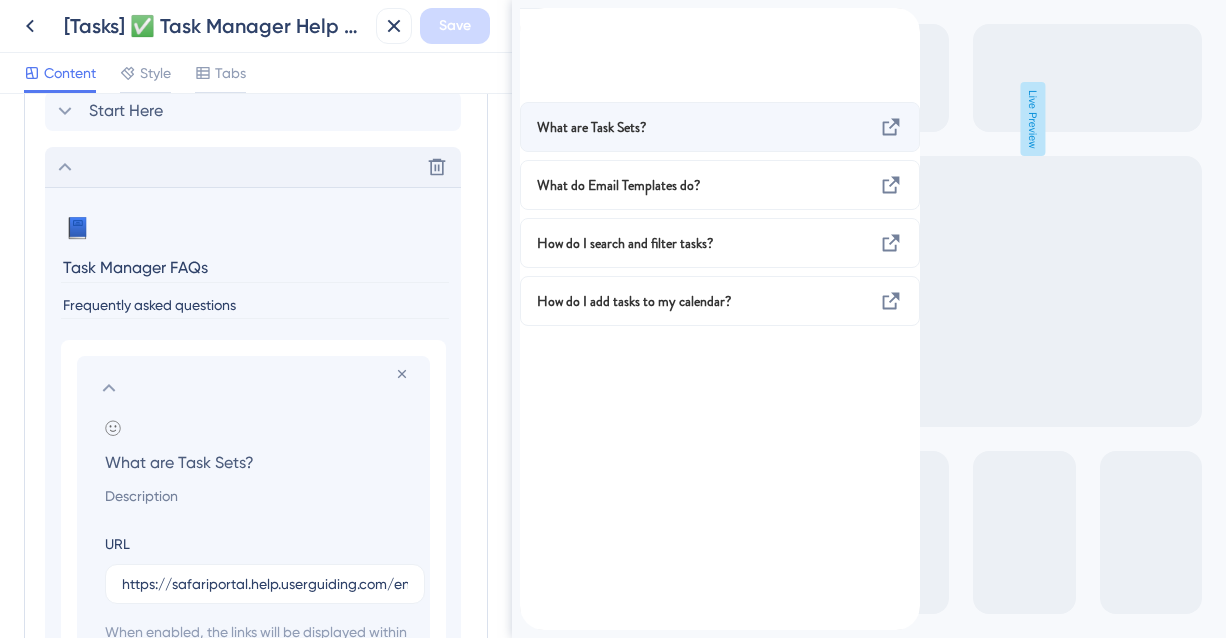 click on "What are Task Sets?" at bounding box center (591, 127) 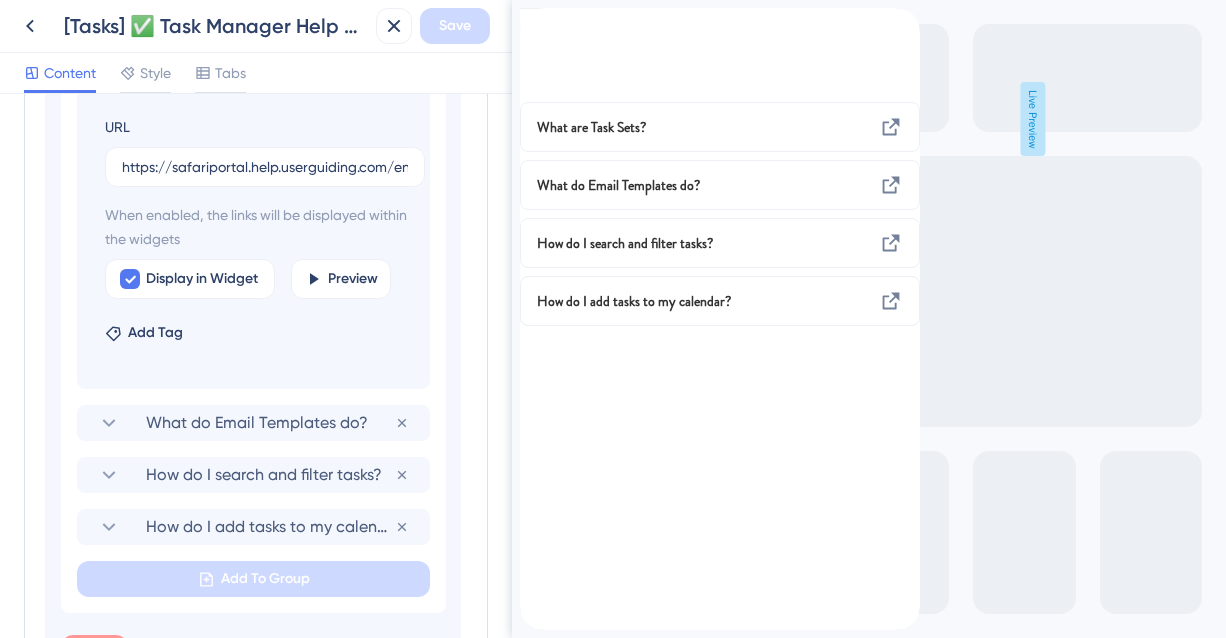 scroll, scrollTop: 1469, scrollLeft: 0, axis: vertical 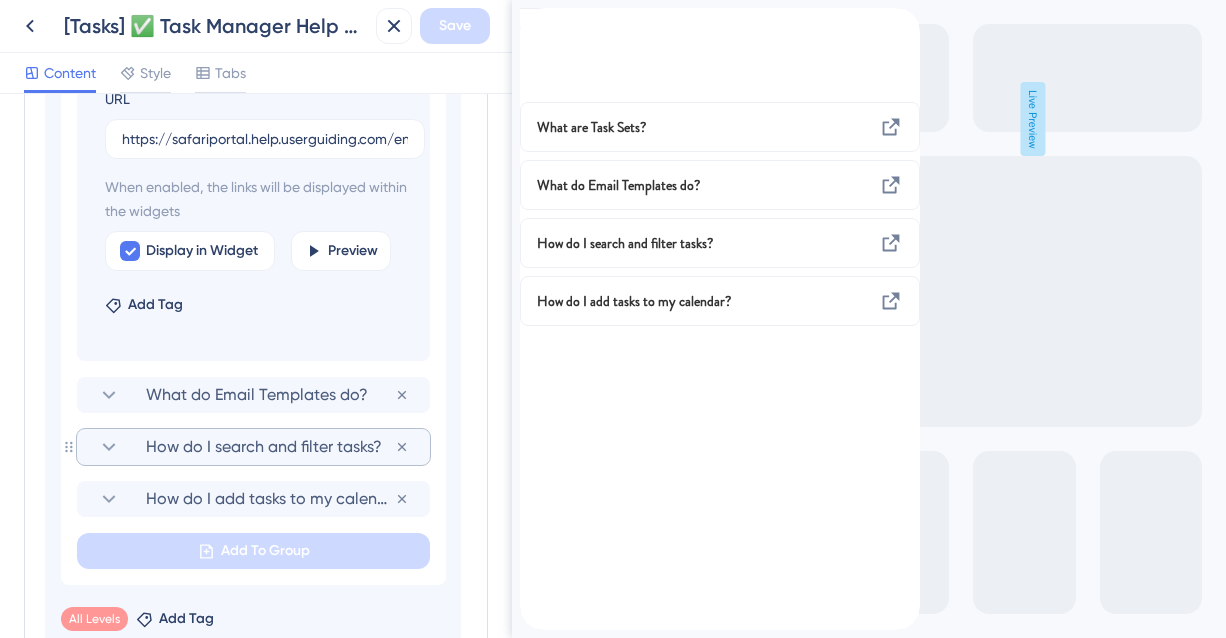 click on "How do I search and filter tasks?" at bounding box center [270, 447] 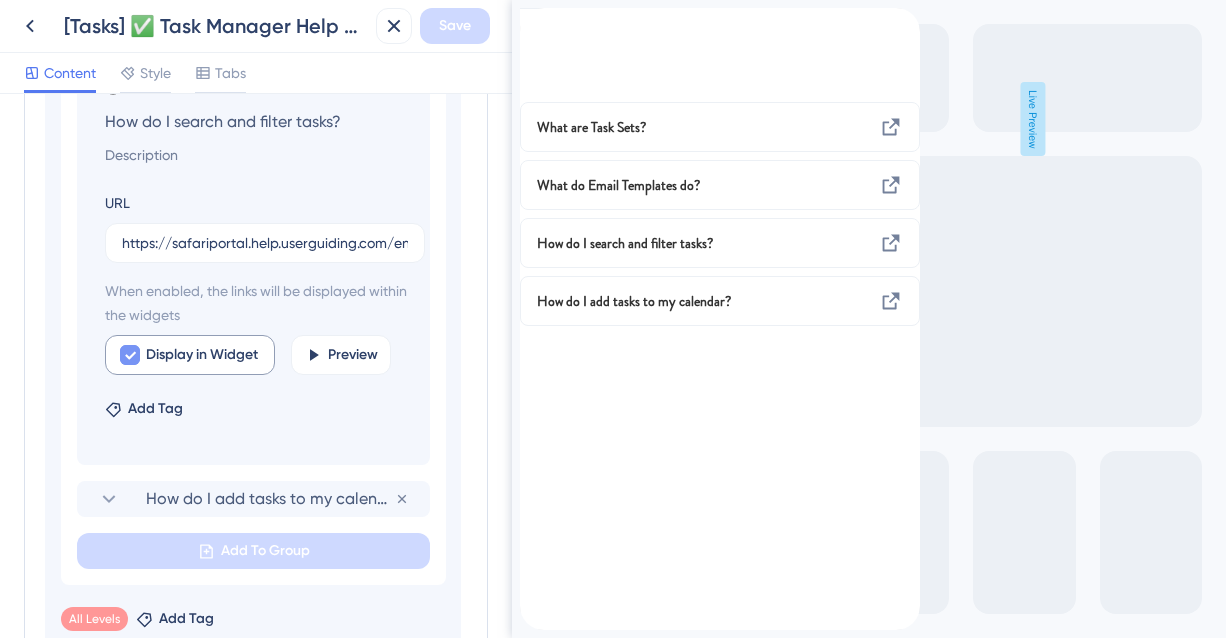 scroll, scrollTop: 1544, scrollLeft: 0, axis: vertical 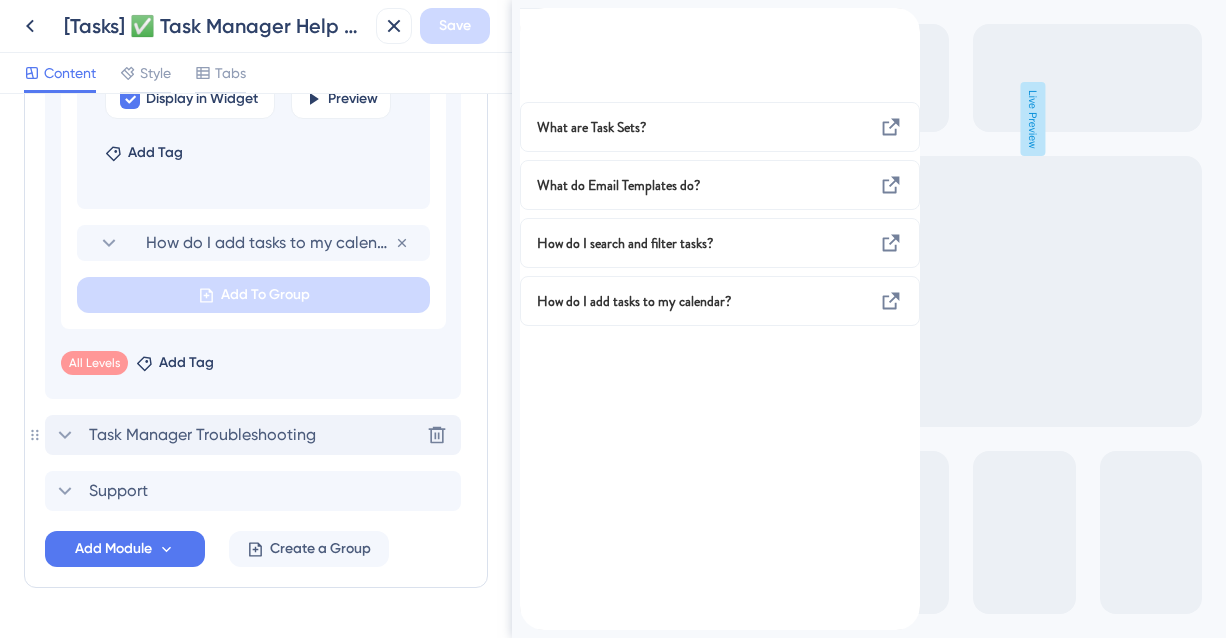 click on "Task Manager Troubleshooting" at bounding box center [202, 435] 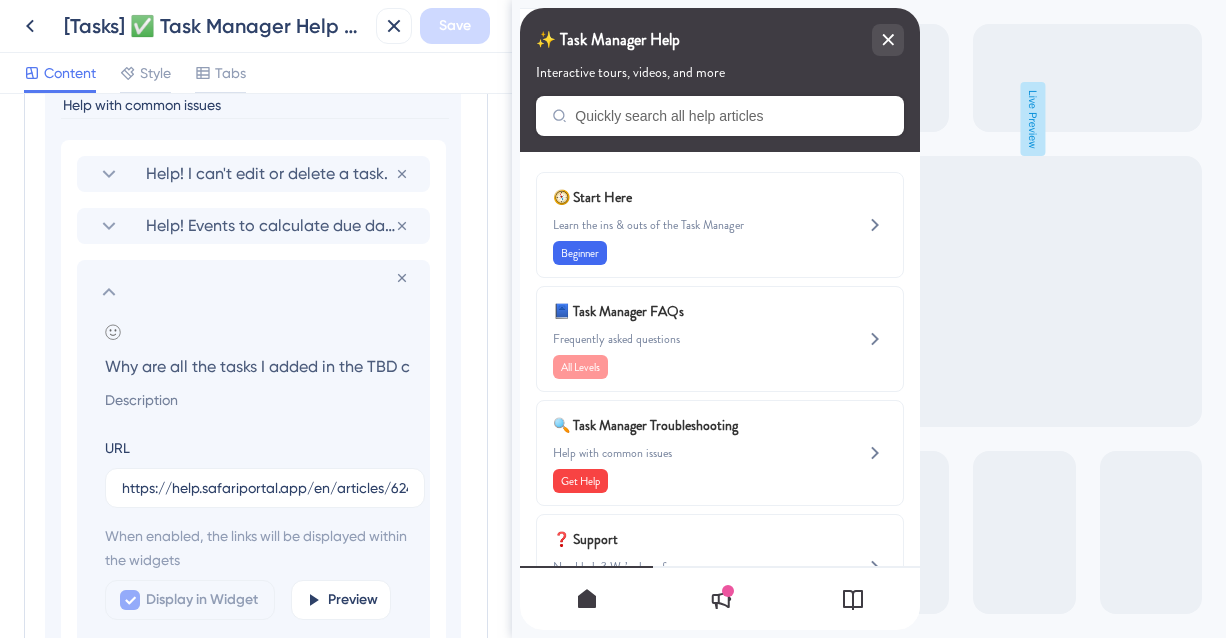 scroll, scrollTop: 0, scrollLeft: 53, axis: horizontal 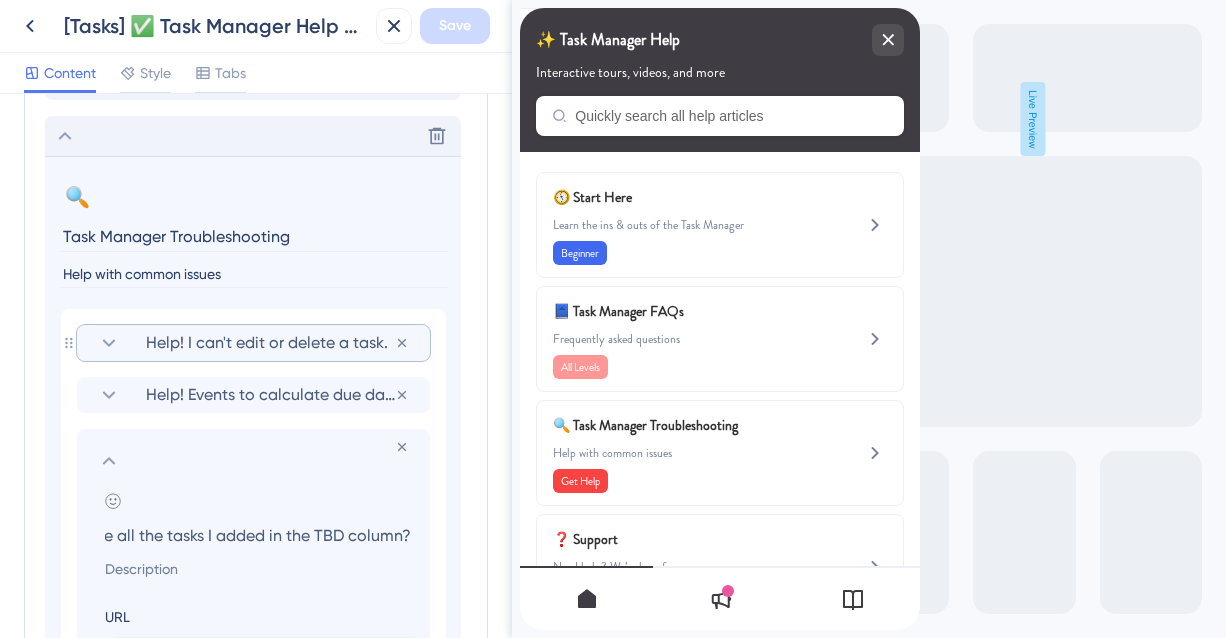 click on "Help! I can't edit or delete a task." at bounding box center [270, 343] 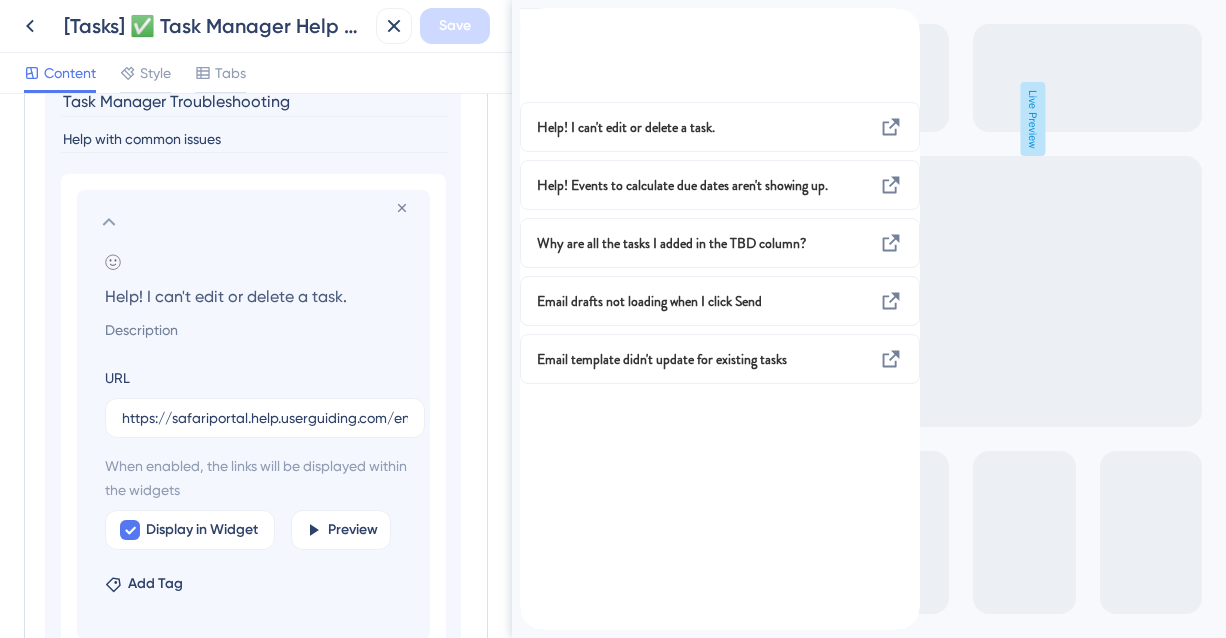 scroll, scrollTop: 1244, scrollLeft: 0, axis: vertical 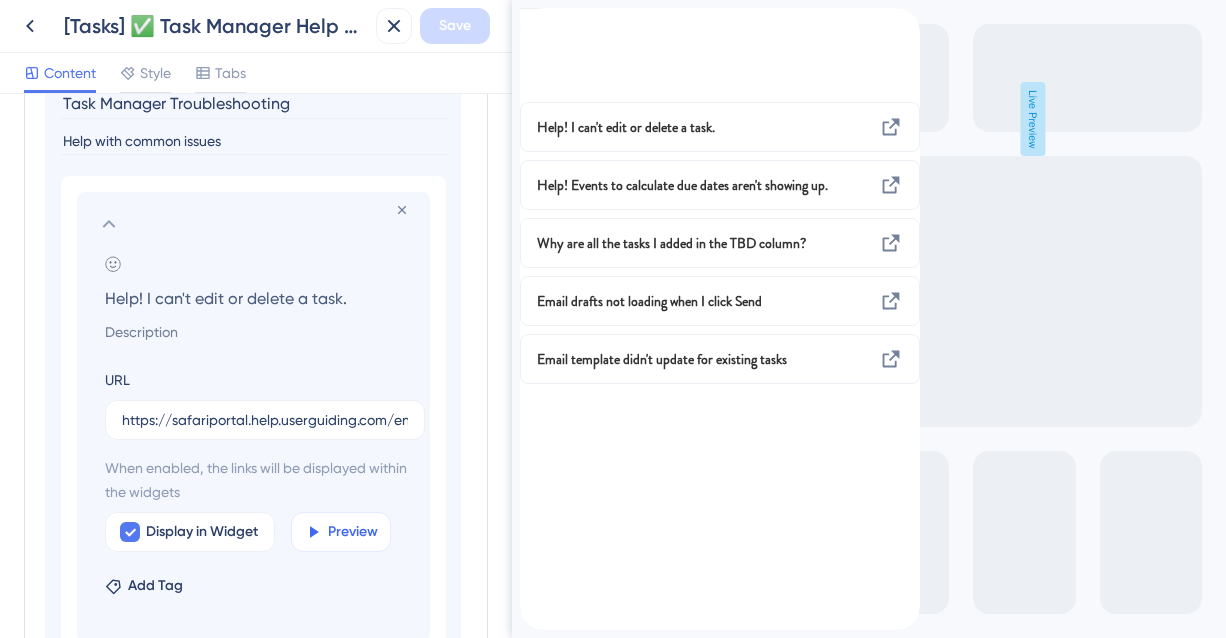 click on "Preview" at bounding box center (353, 532) 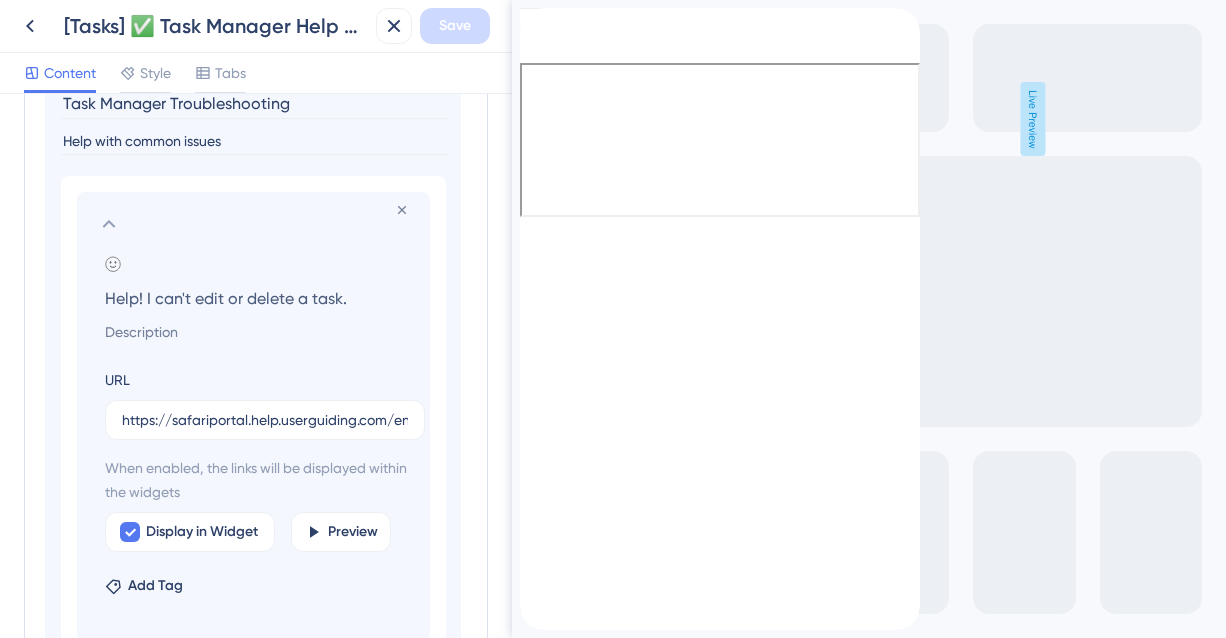 click 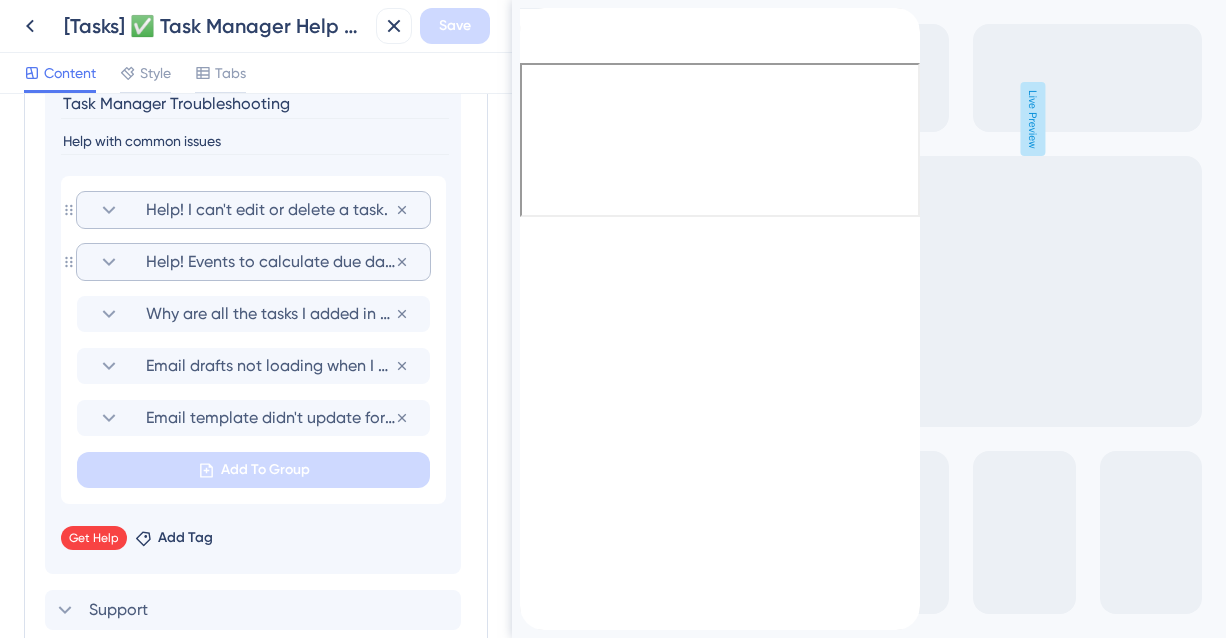 click 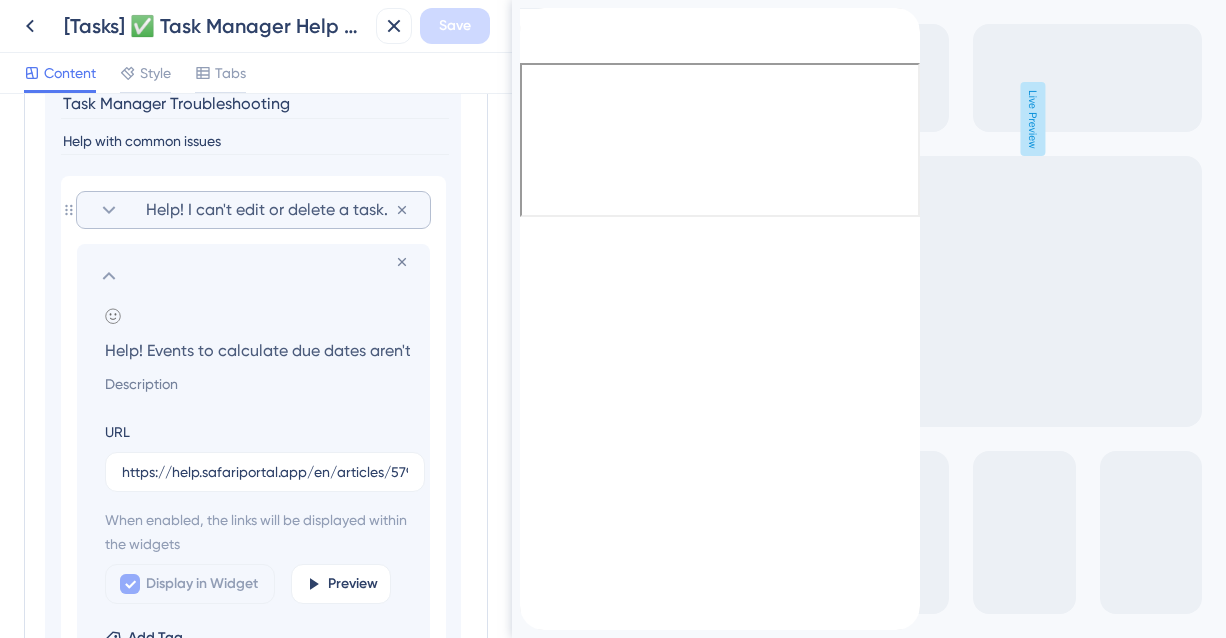scroll, scrollTop: 0, scrollLeft: 91, axis: horizontal 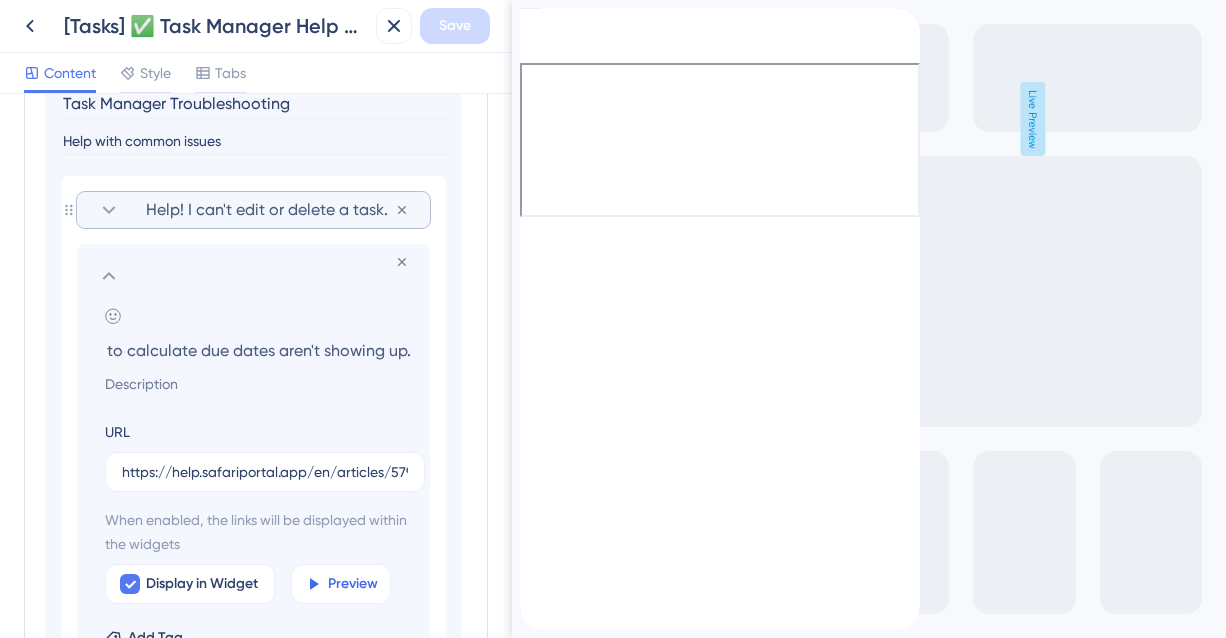 click on "Preview" at bounding box center (353, 584) 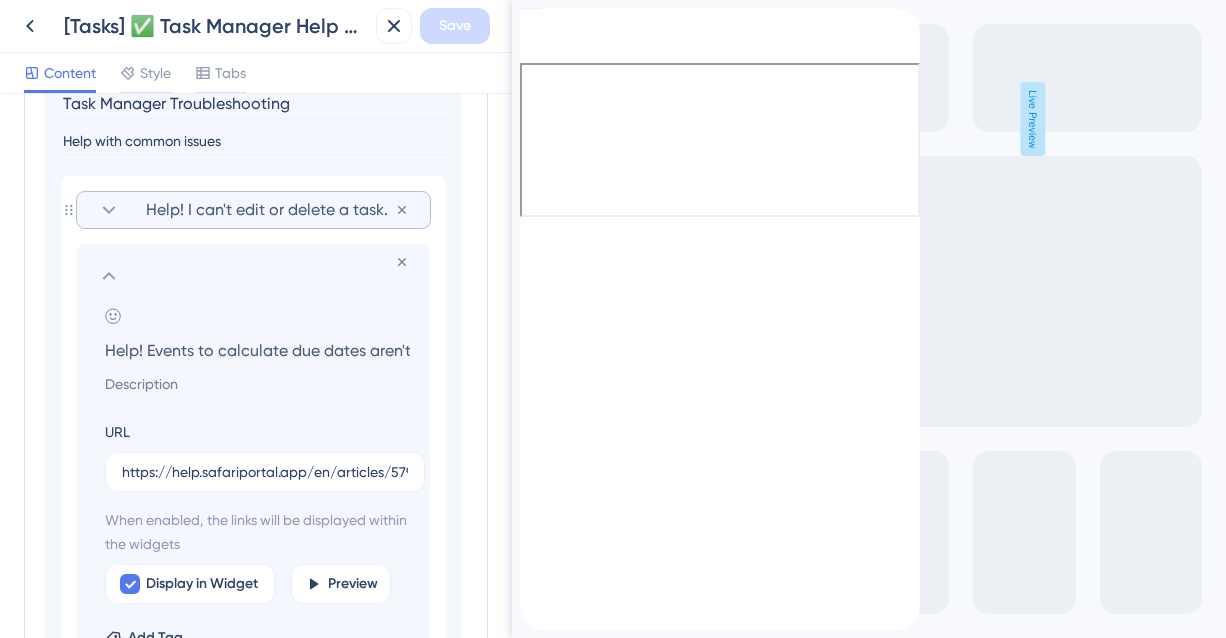 click 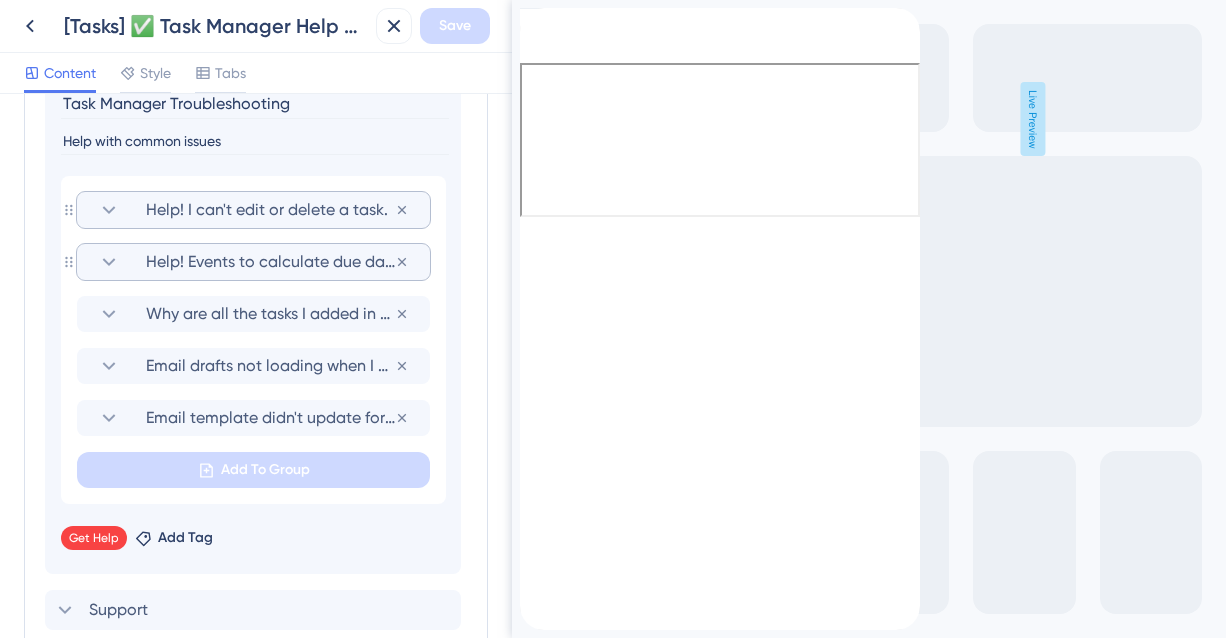 click on "Help! Events to calculate due dates aren't showing up." at bounding box center [270, 262] 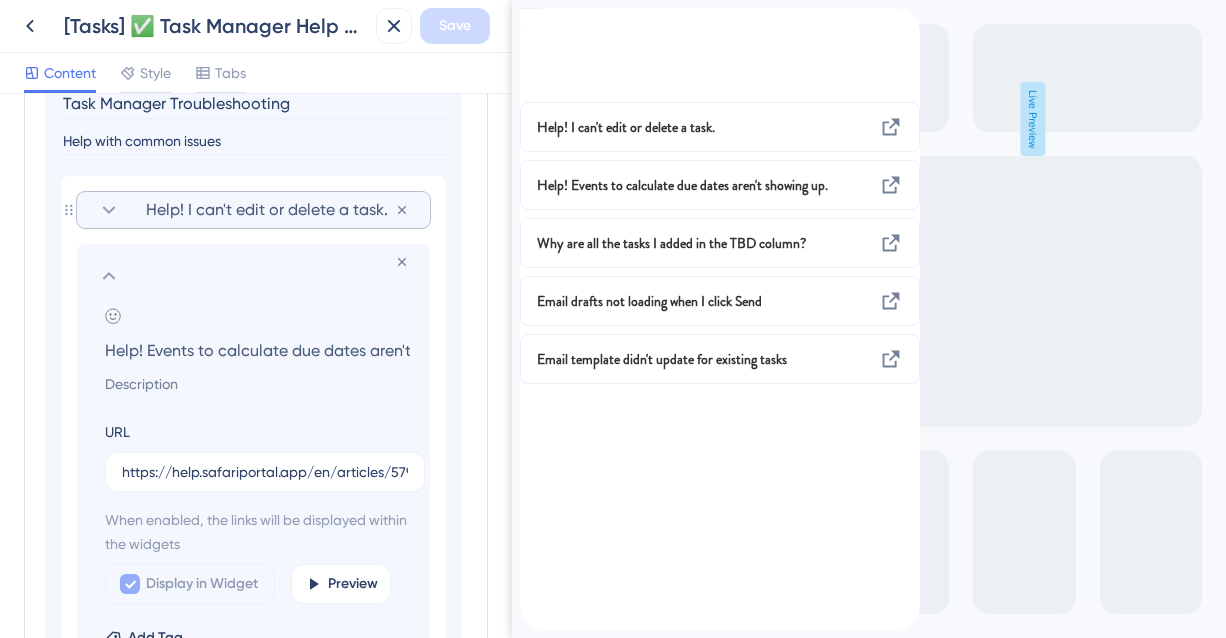 scroll, scrollTop: 0, scrollLeft: 91, axis: horizontal 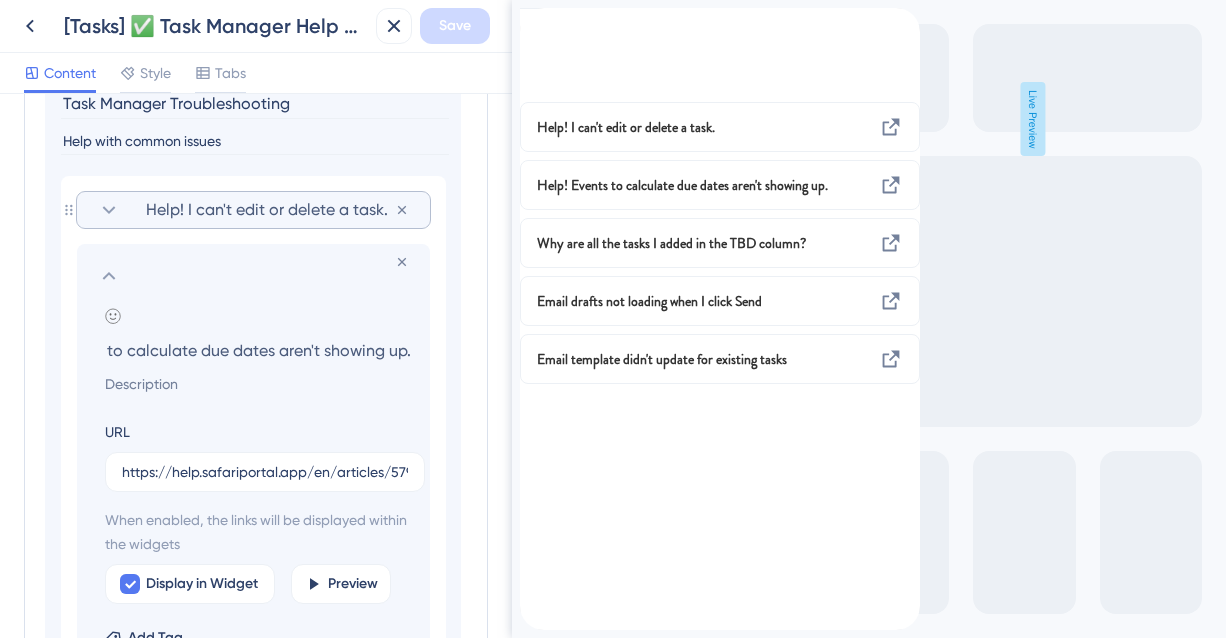 click at bounding box center (536, 19) 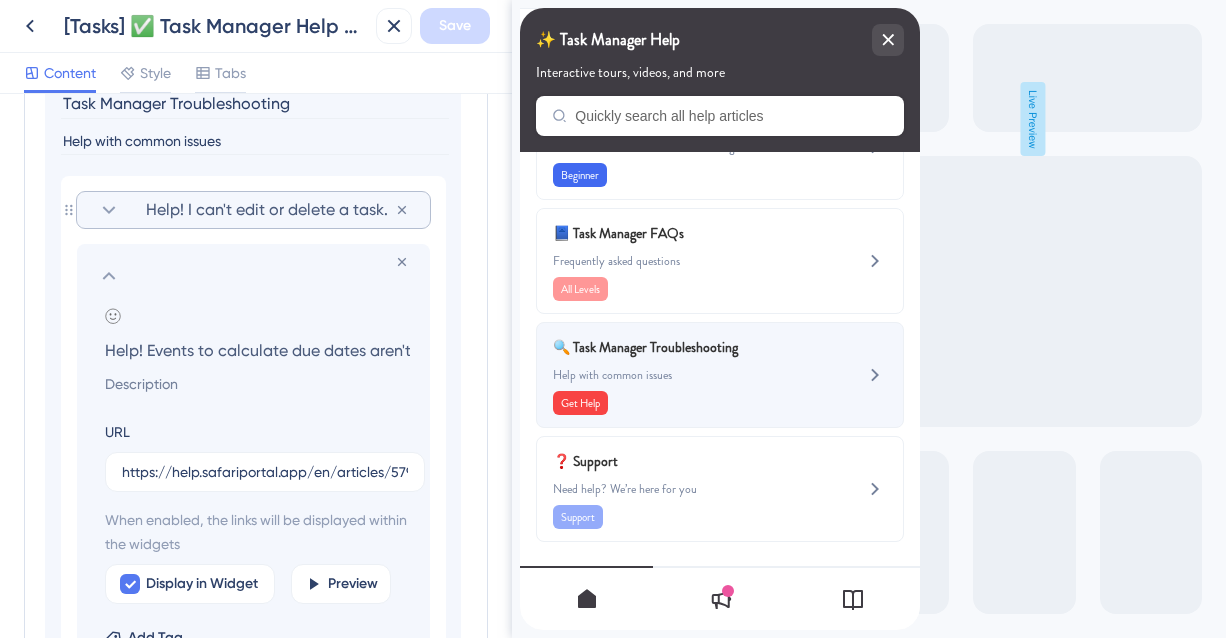 scroll, scrollTop: 0, scrollLeft: 0, axis: both 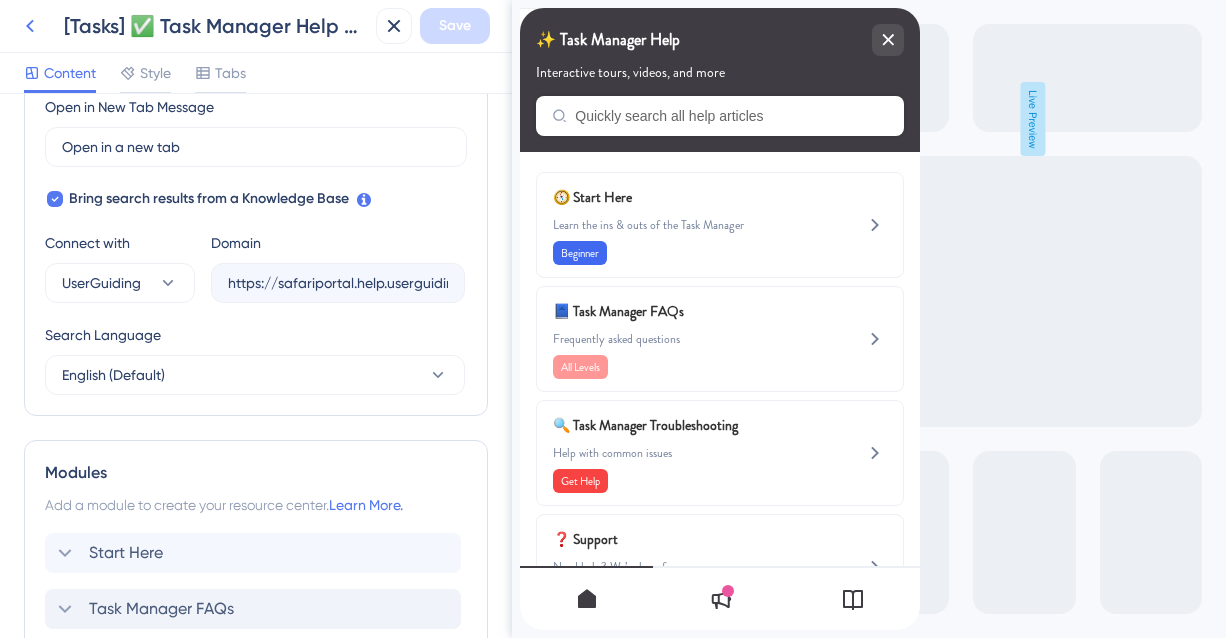click 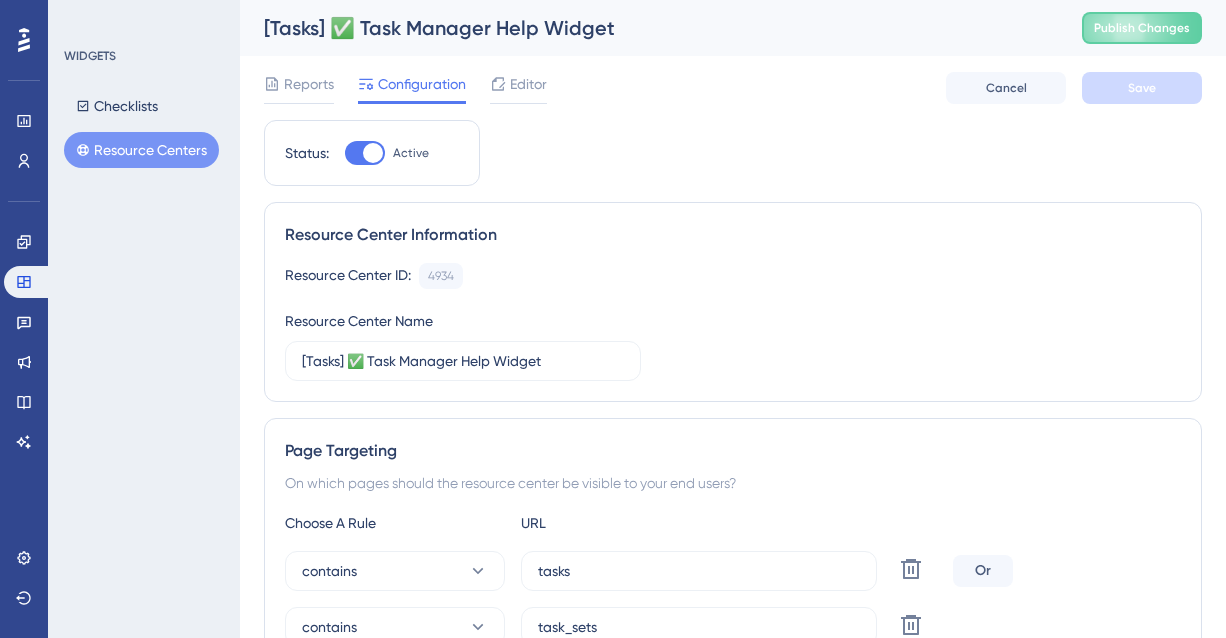 scroll, scrollTop: 0, scrollLeft: 0, axis: both 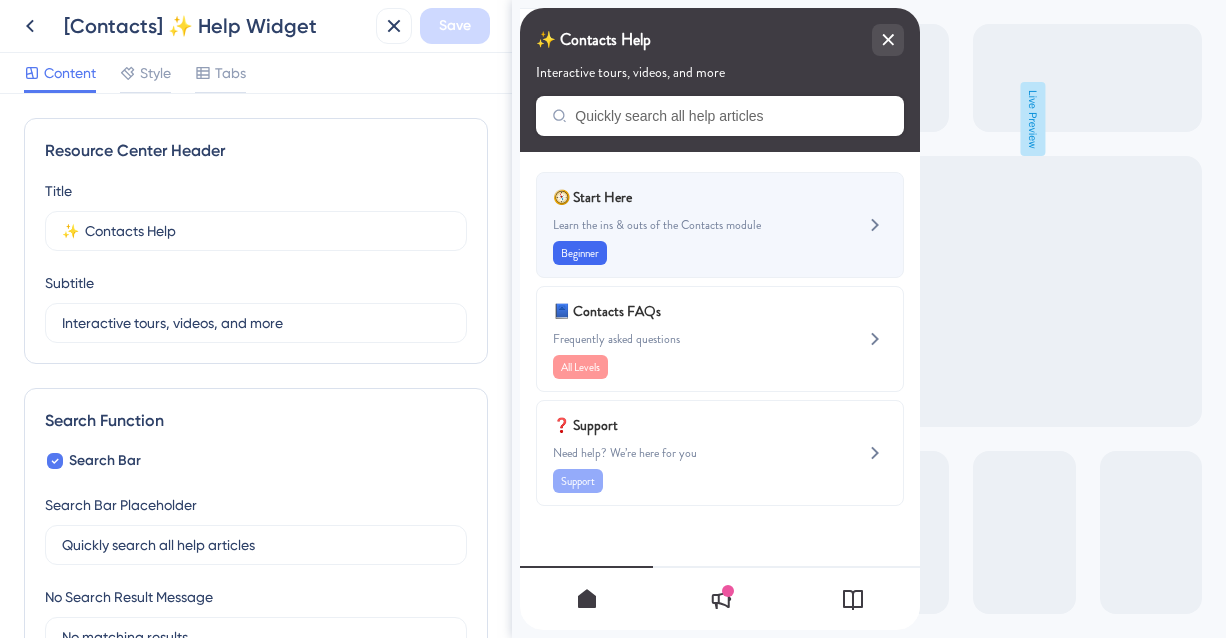 click on "🧭   Start Here Learn the ins & outs of the Contacts module Beginner" at bounding box center (686, 225) 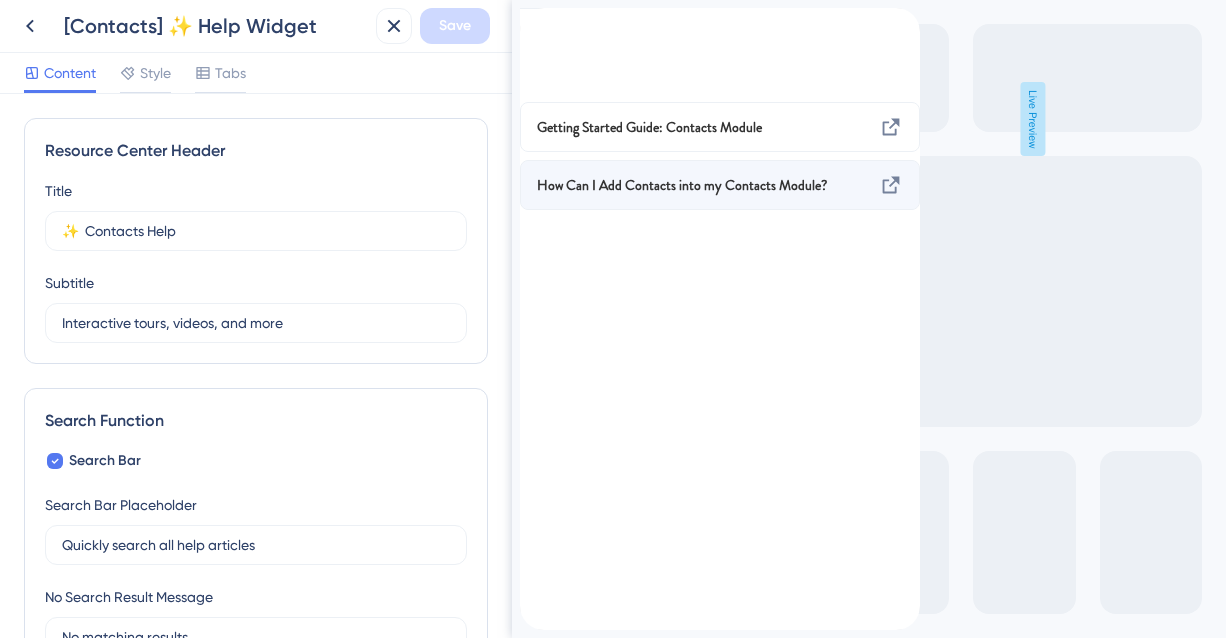 click on "How Can I Add Contacts into my Contacts Module?" at bounding box center (682, 185) 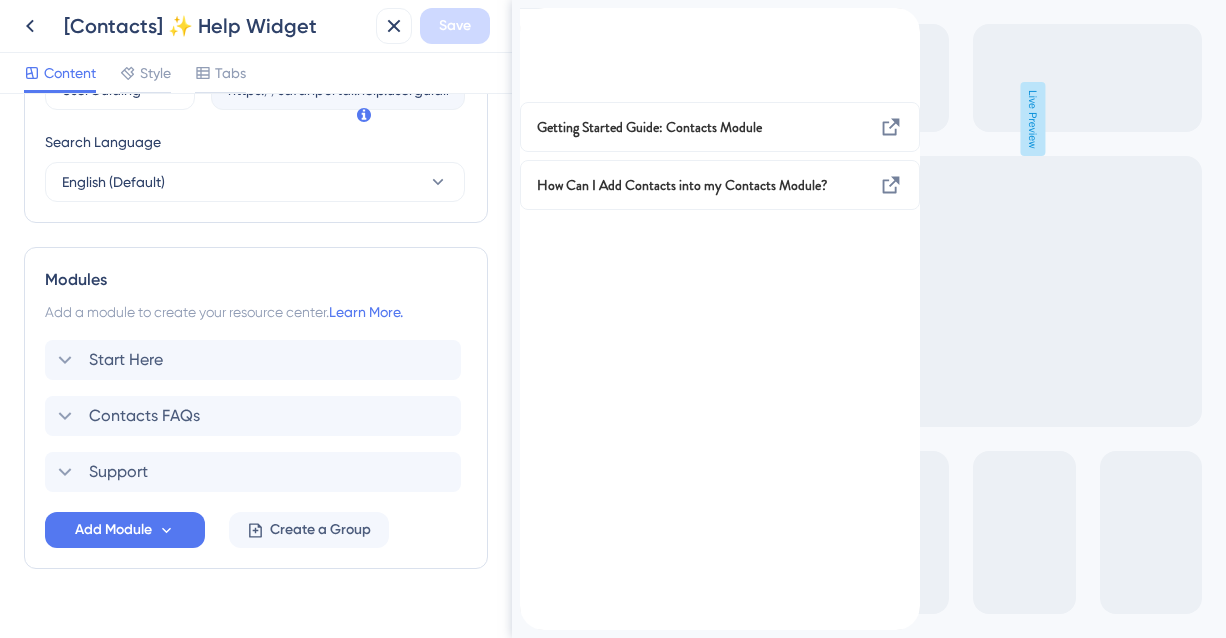 scroll, scrollTop: 810, scrollLeft: 0, axis: vertical 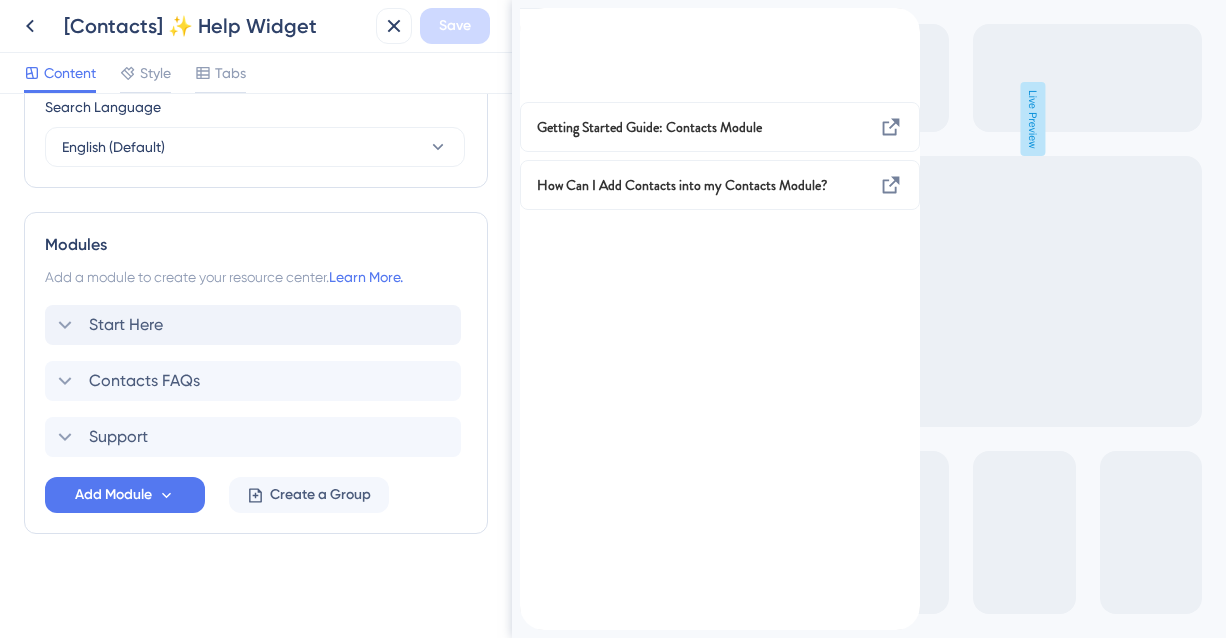 click on "Start Here" at bounding box center (253, 325) 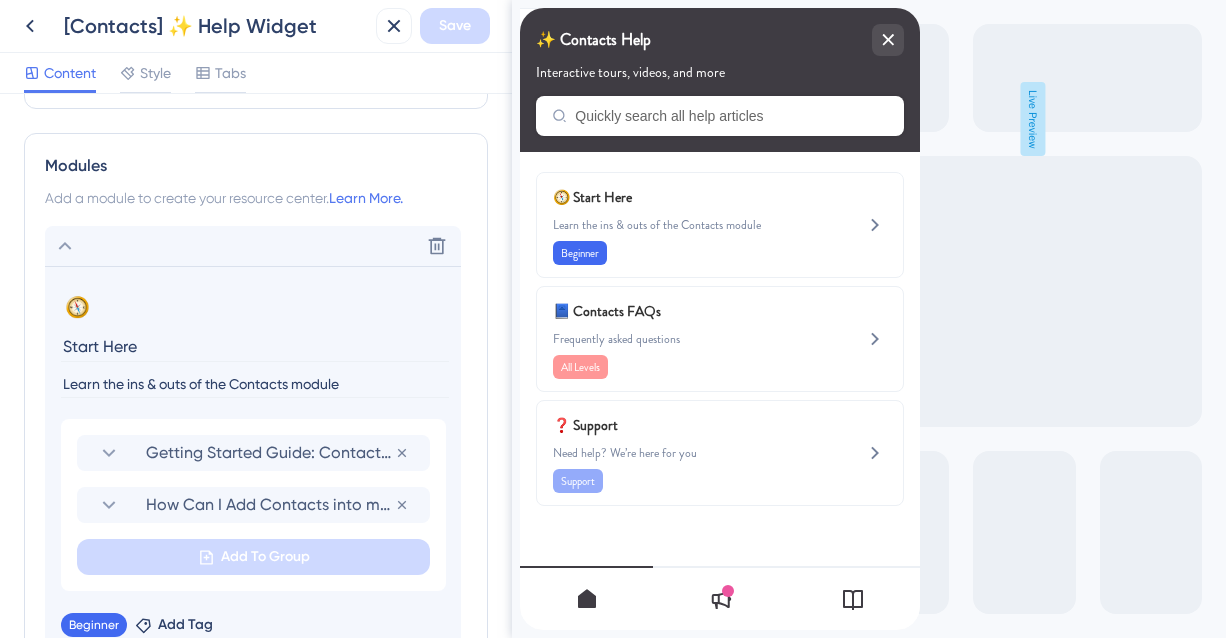 scroll, scrollTop: 930, scrollLeft: 0, axis: vertical 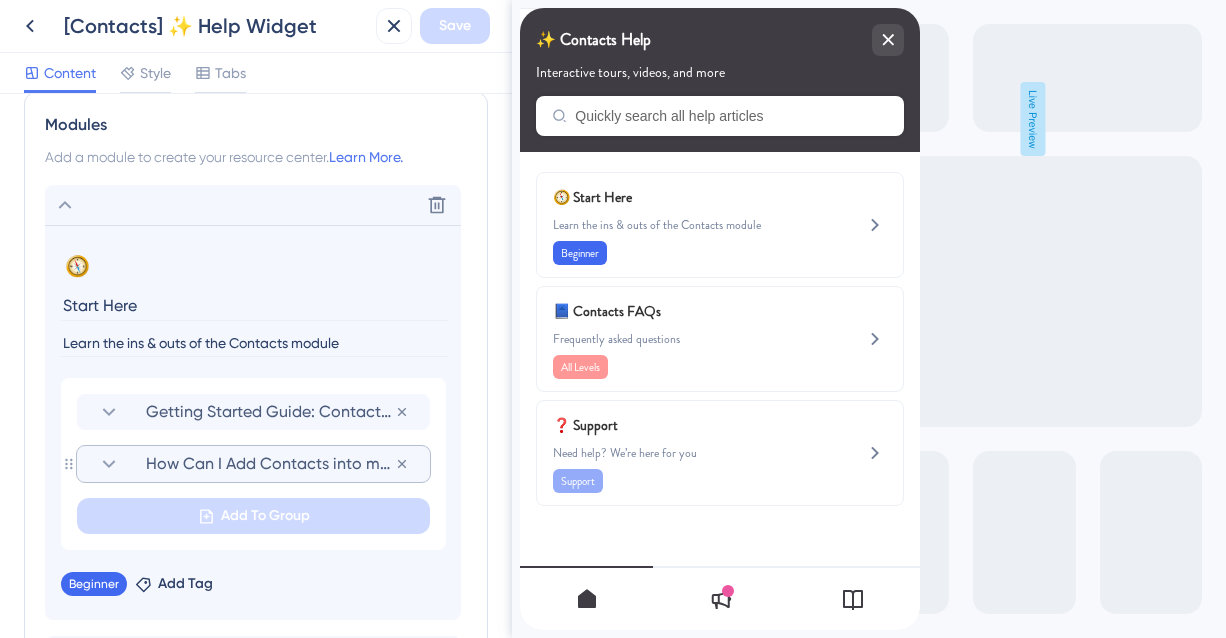 click on "How Can I Add Contacts into my Contacts Module?" at bounding box center (270, 464) 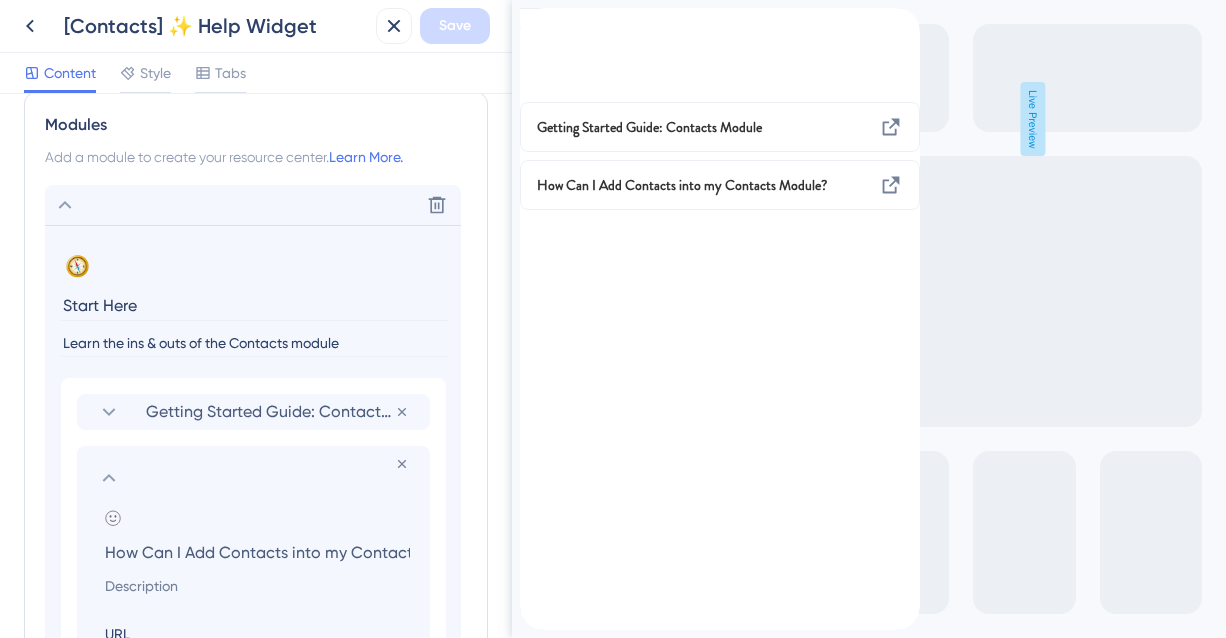 scroll, scrollTop: 0, scrollLeft: 72, axis: horizontal 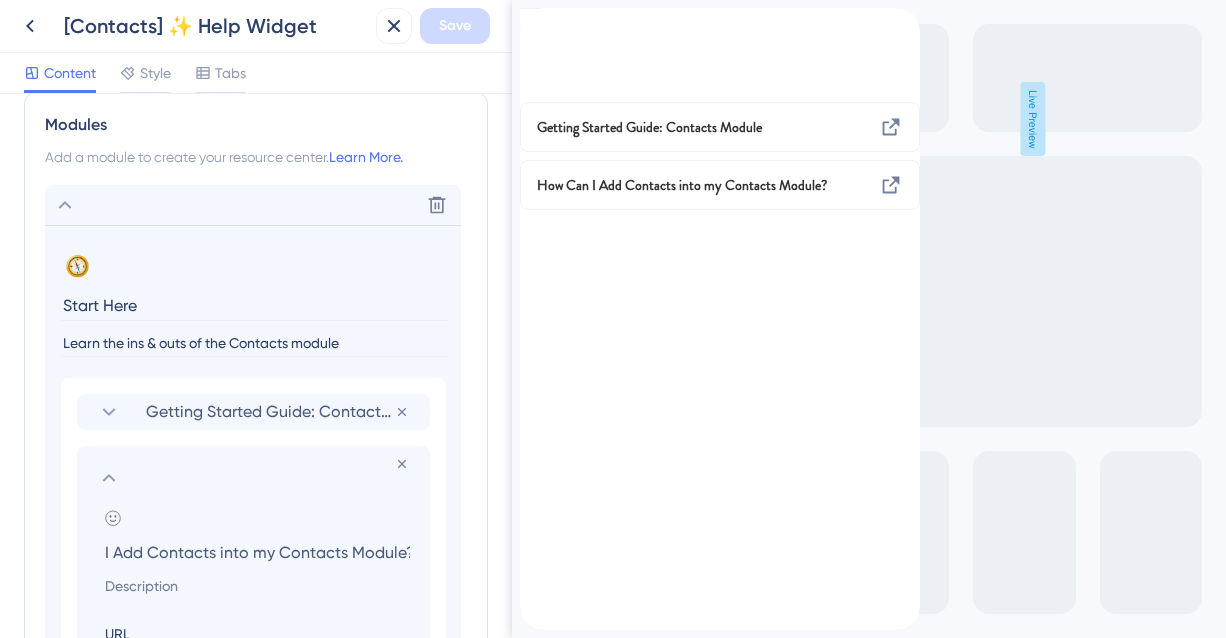 click on "How Can I Add Contacts into my Contacts Module?" at bounding box center [257, 552] 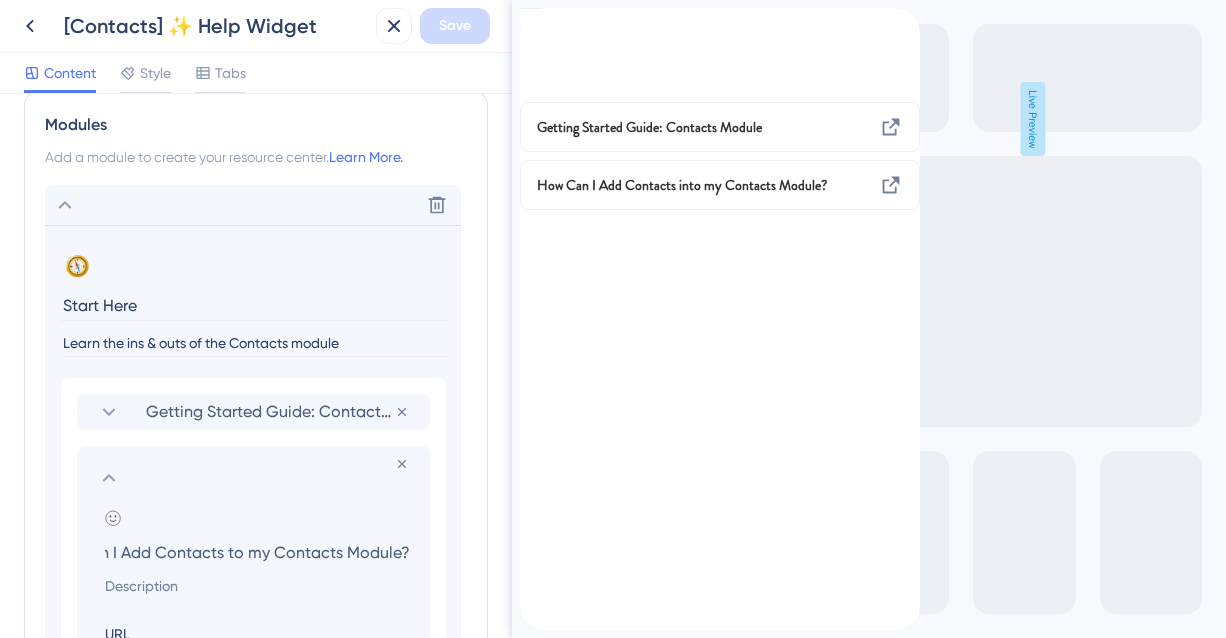 scroll, scrollTop: 0, scrollLeft: 50, axis: horizontal 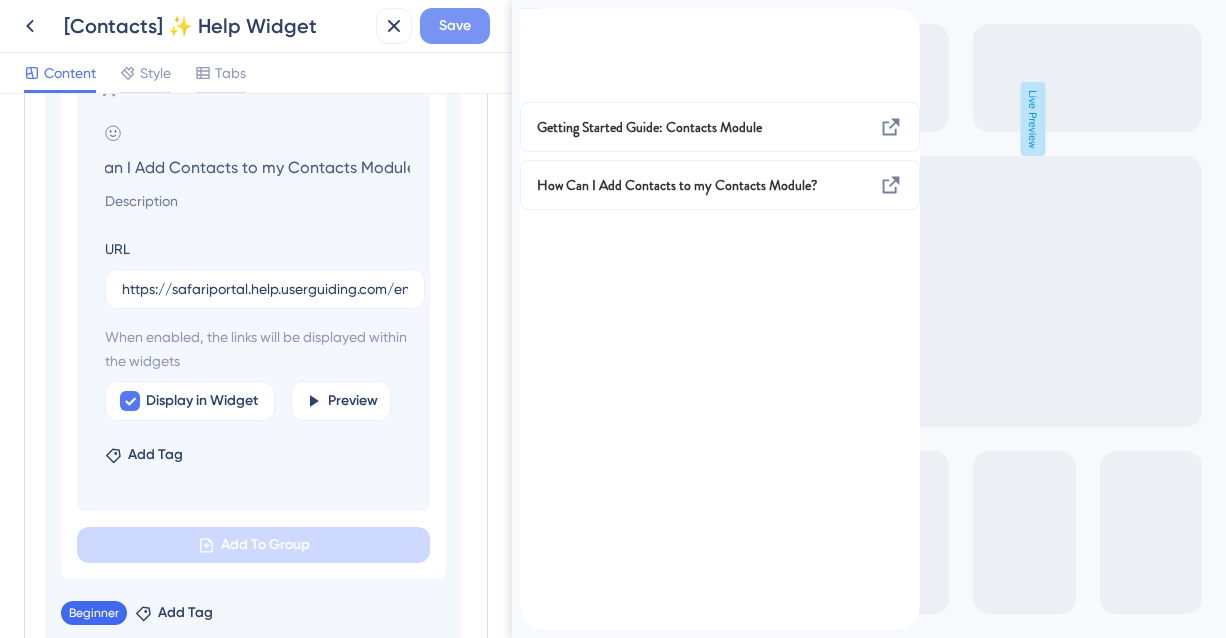 type on "How Can I Add Contacts to my Contacts Module?" 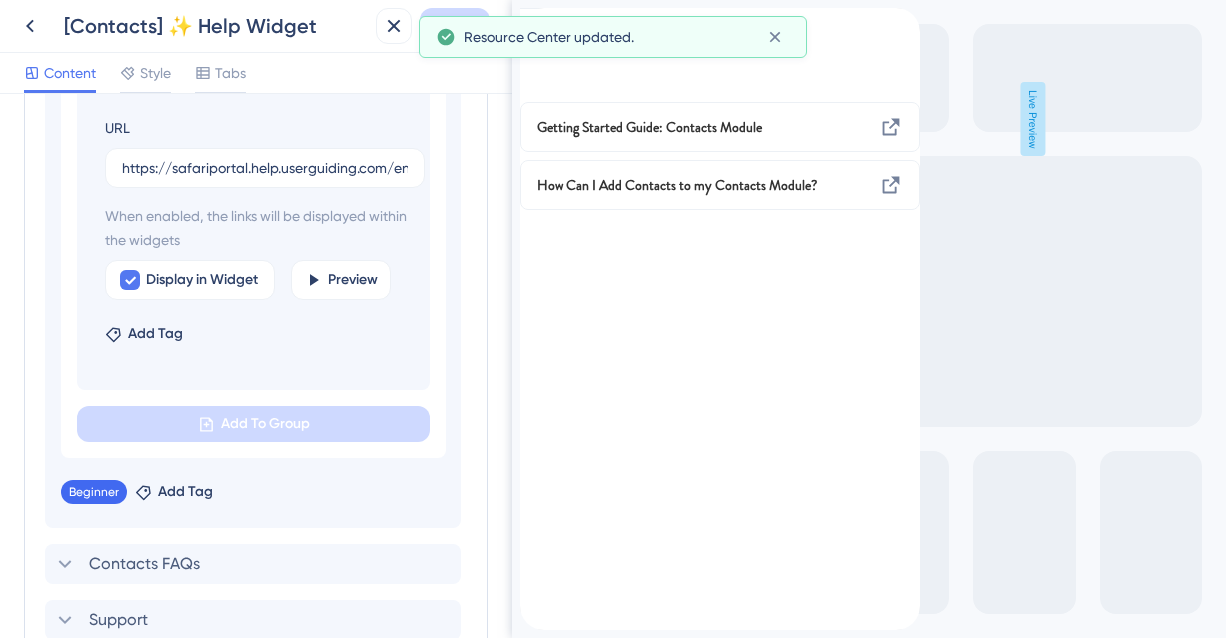 scroll, scrollTop: 1463, scrollLeft: 0, axis: vertical 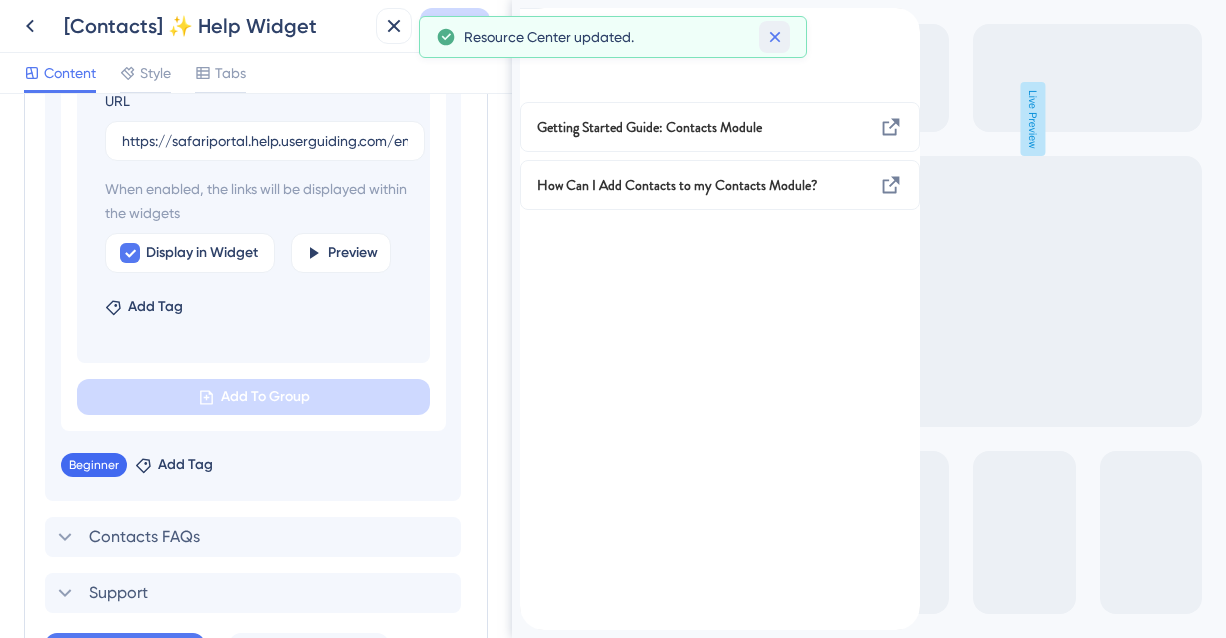 click 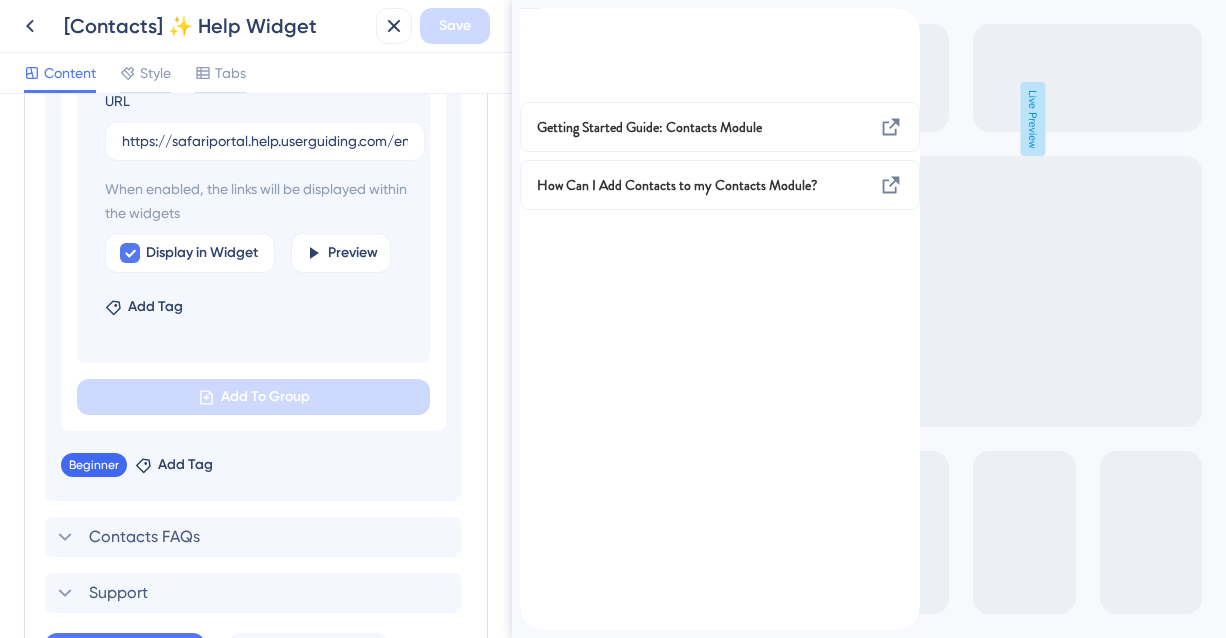click at bounding box center (536, 19) 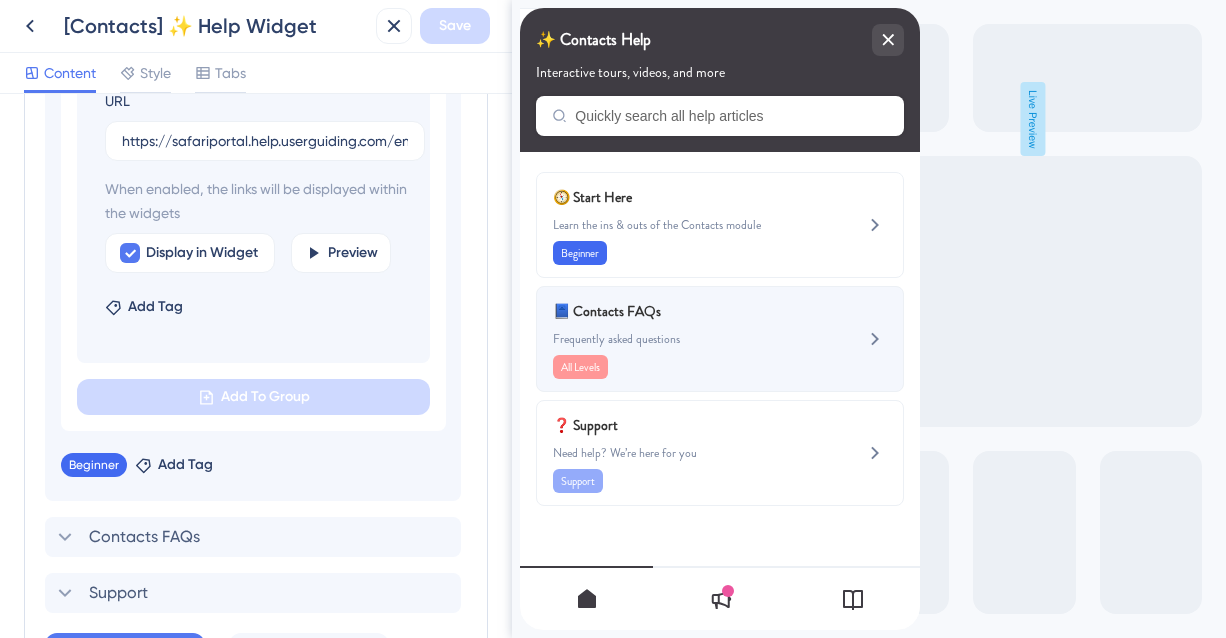 click on "📘   Contacts FAQs" at bounding box center [670, 311] 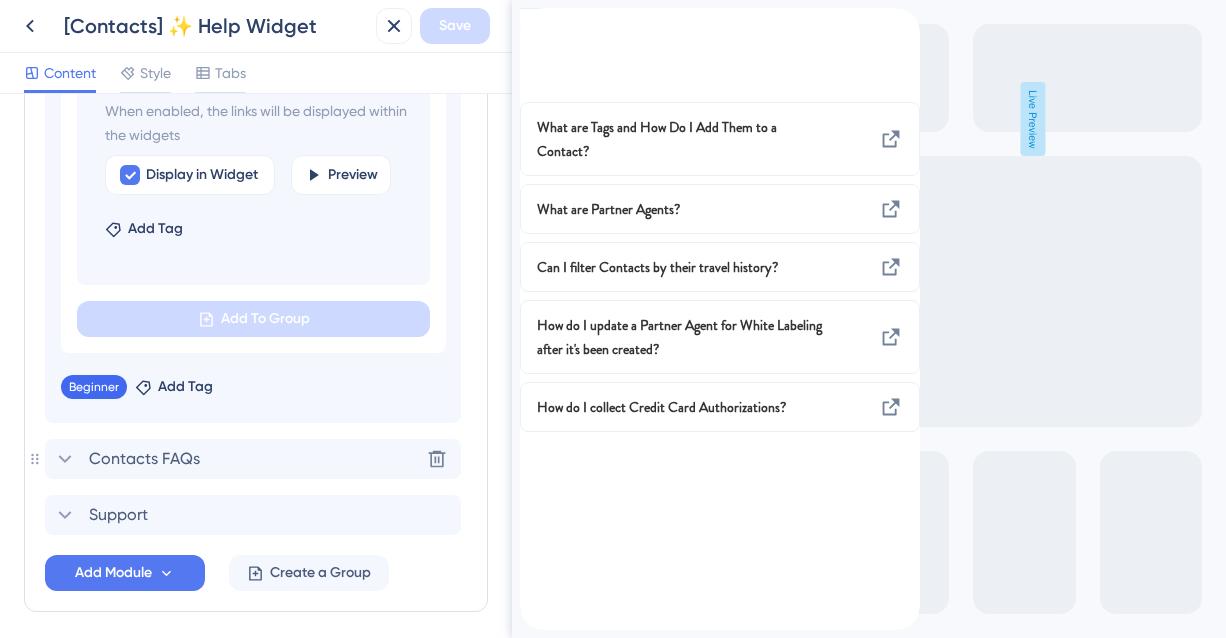 scroll, scrollTop: 1547, scrollLeft: 0, axis: vertical 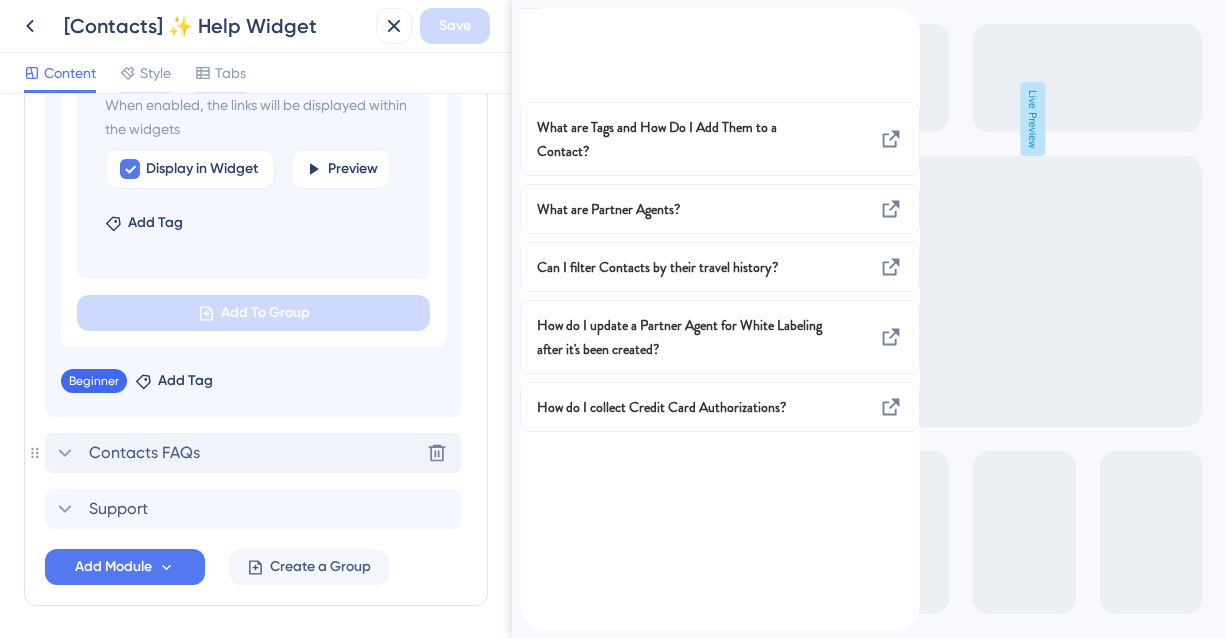 click on "Contacts FAQs Delete" at bounding box center [253, 453] 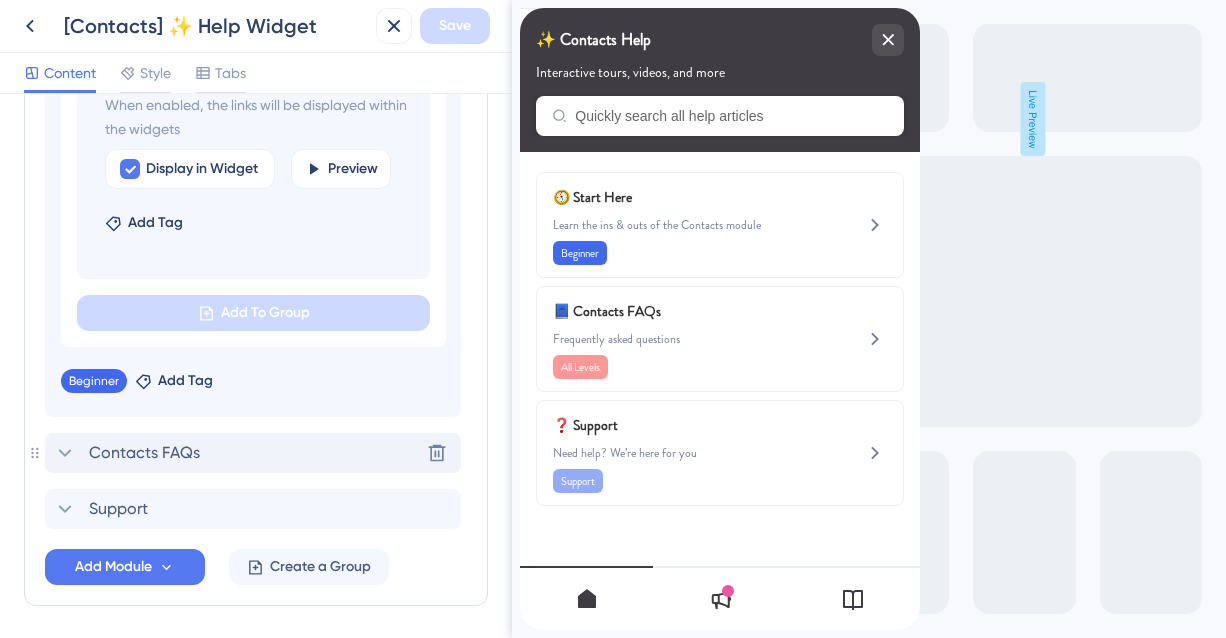 scroll, scrollTop: 925, scrollLeft: 0, axis: vertical 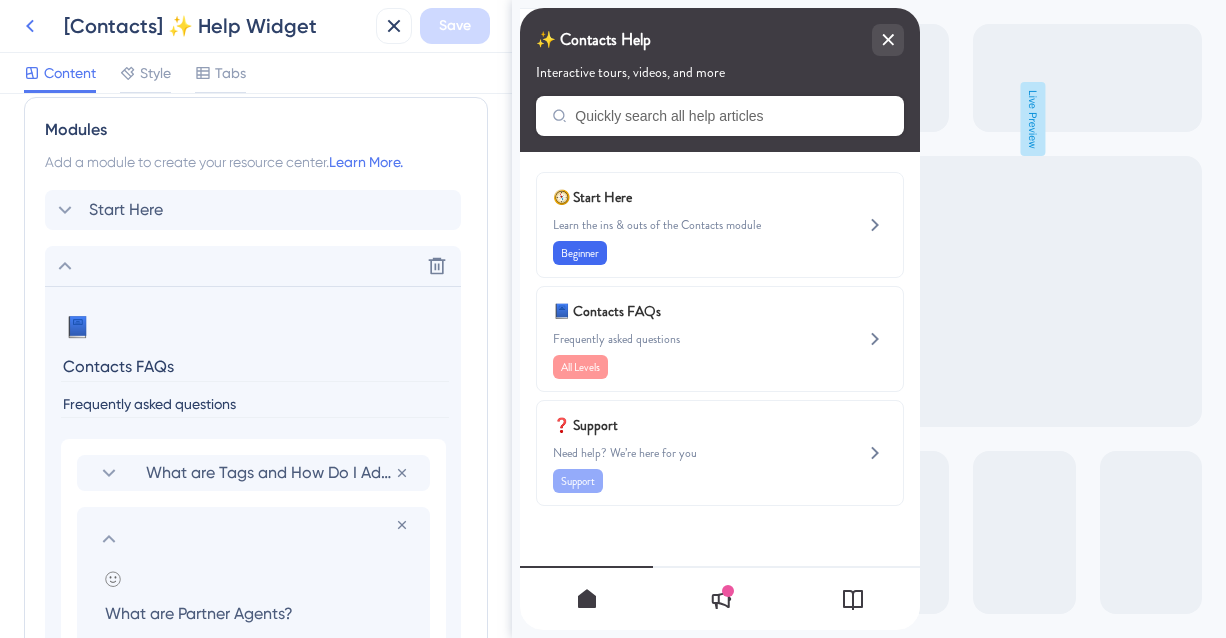 click 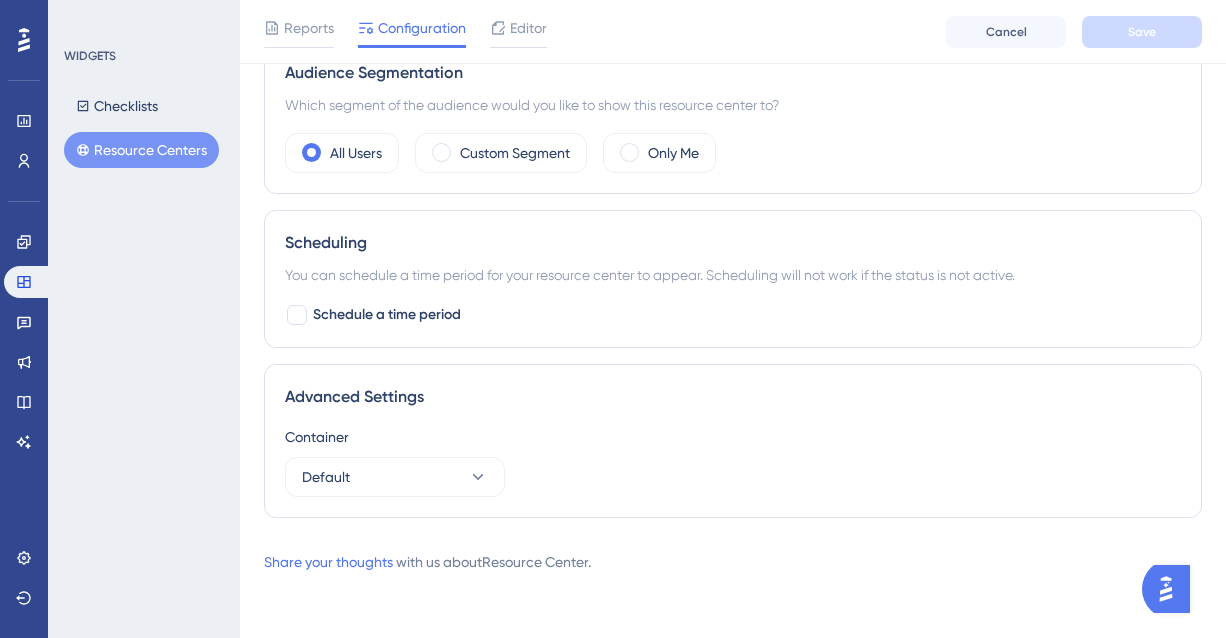 scroll, scrollTop: 0, scrollLeft: 0, axis: both 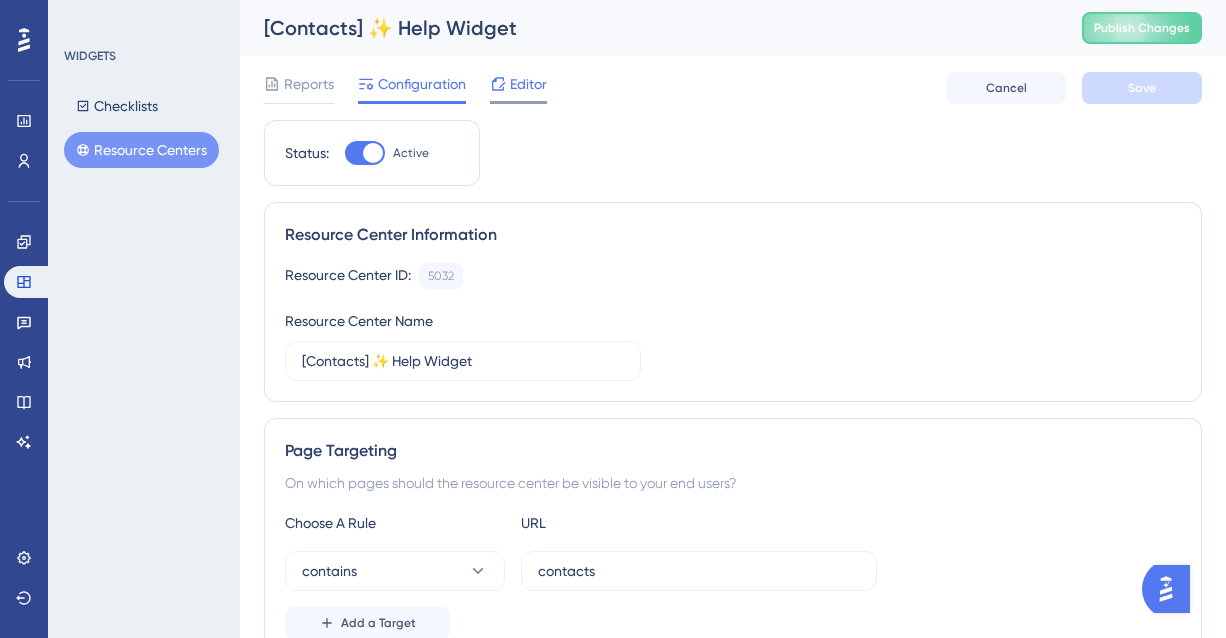 click on "Editor" at bounding box center (528, 84) 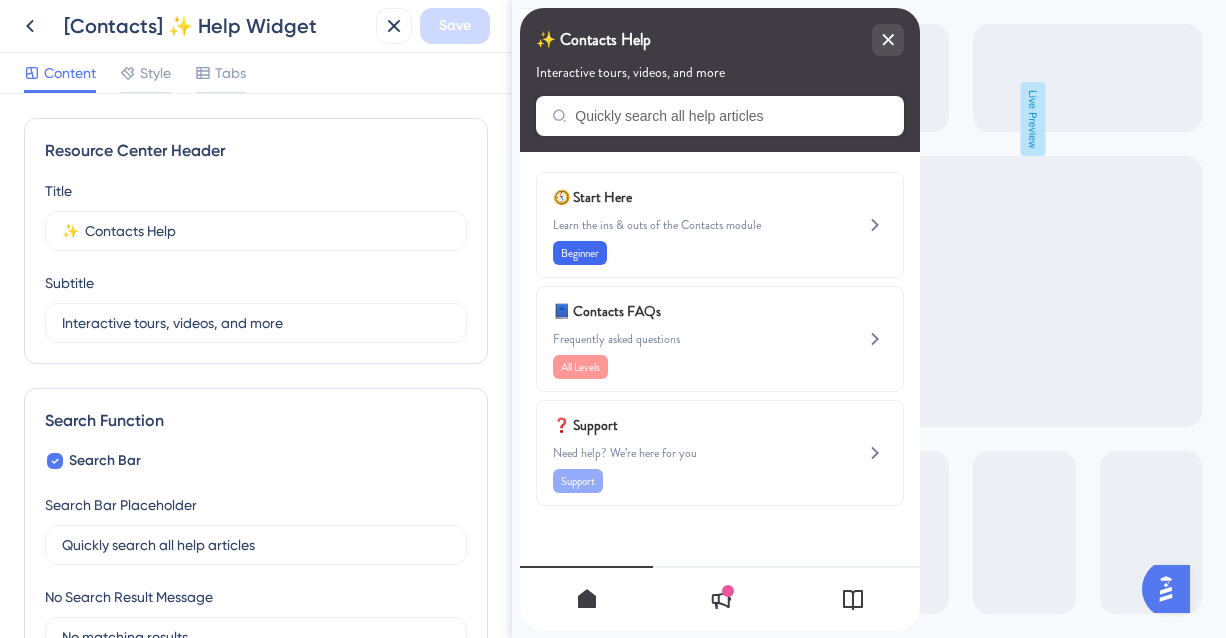 scroll, scrollTop: 0, scrollLeft: 0, axis: both 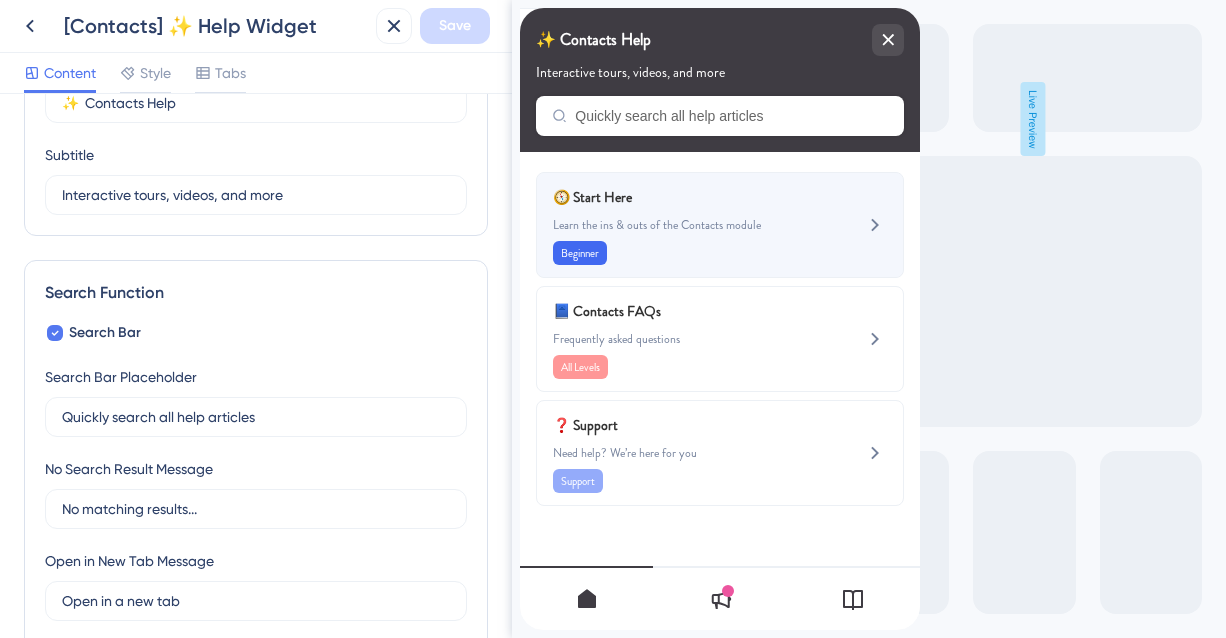 click on "Beginner" at bounding box center [686, 253] 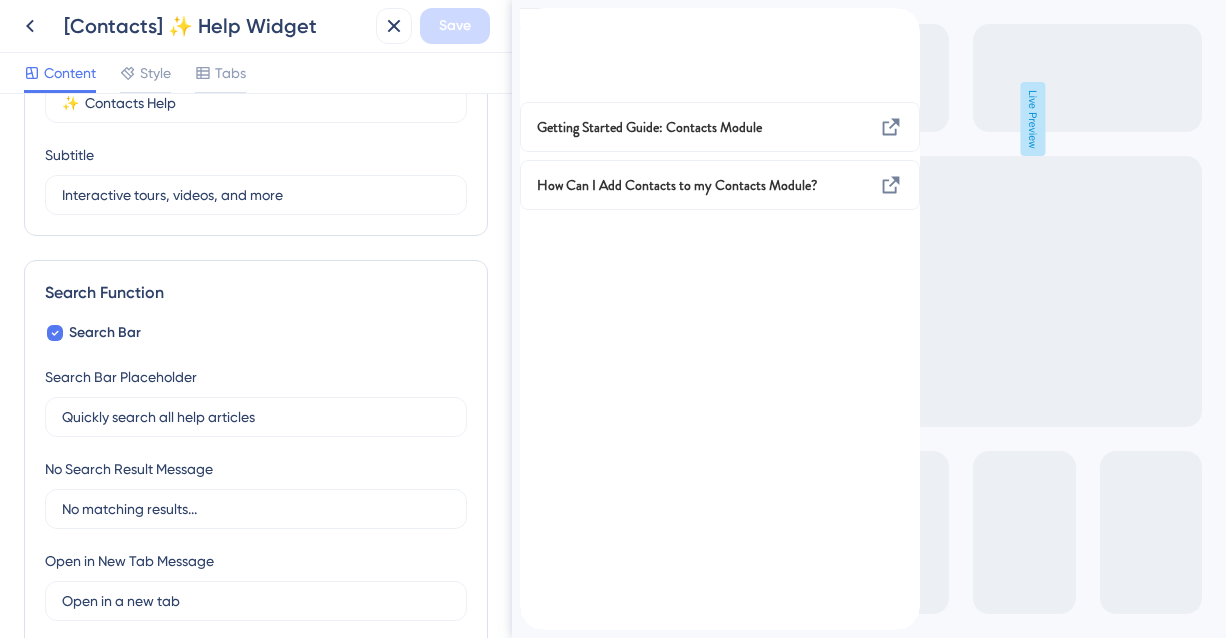 click 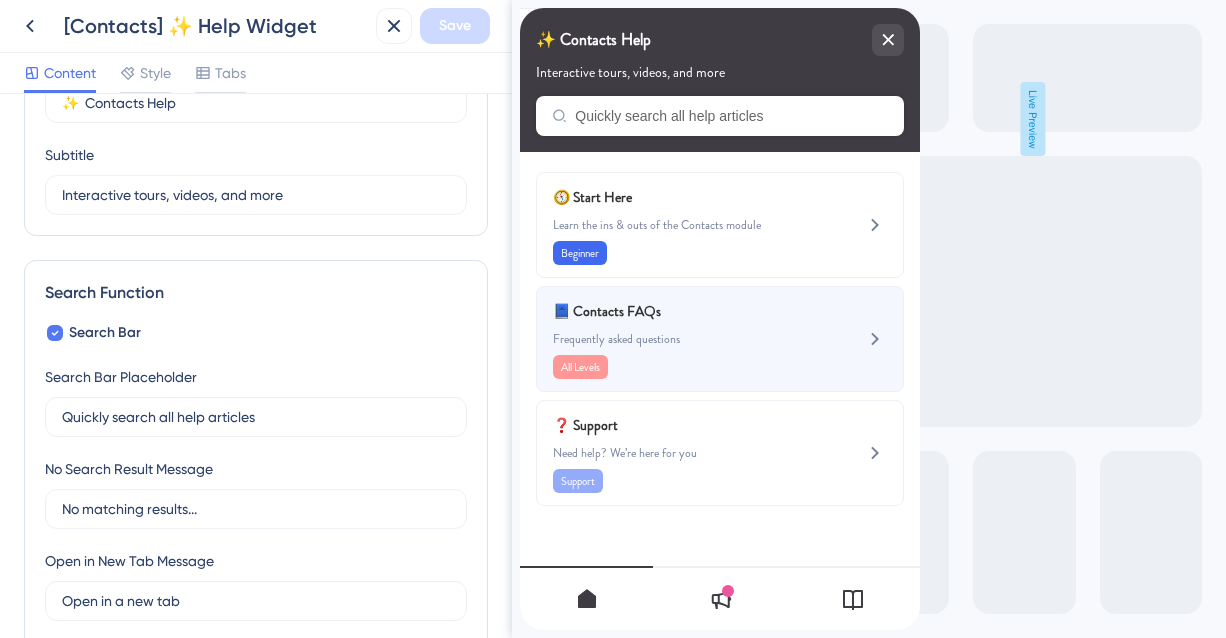click on "📘   Contacts FAQs" at bounding box center [670, 311] 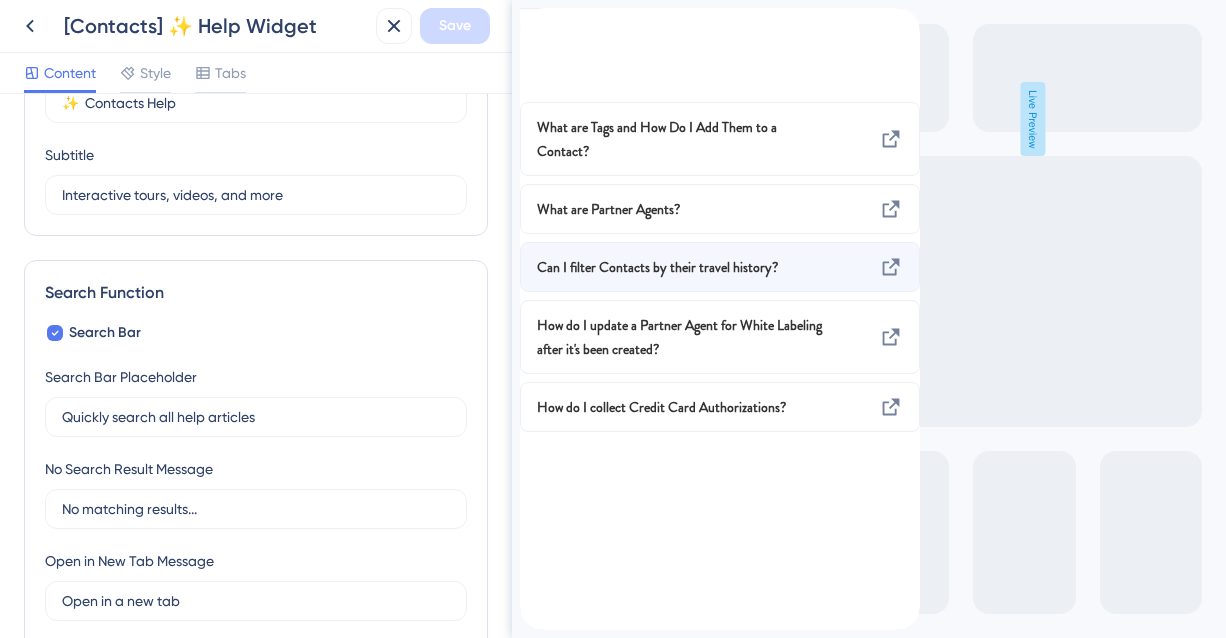 click on "Can I filter Contacts by their travel history?" at bounding box center (657, 267) 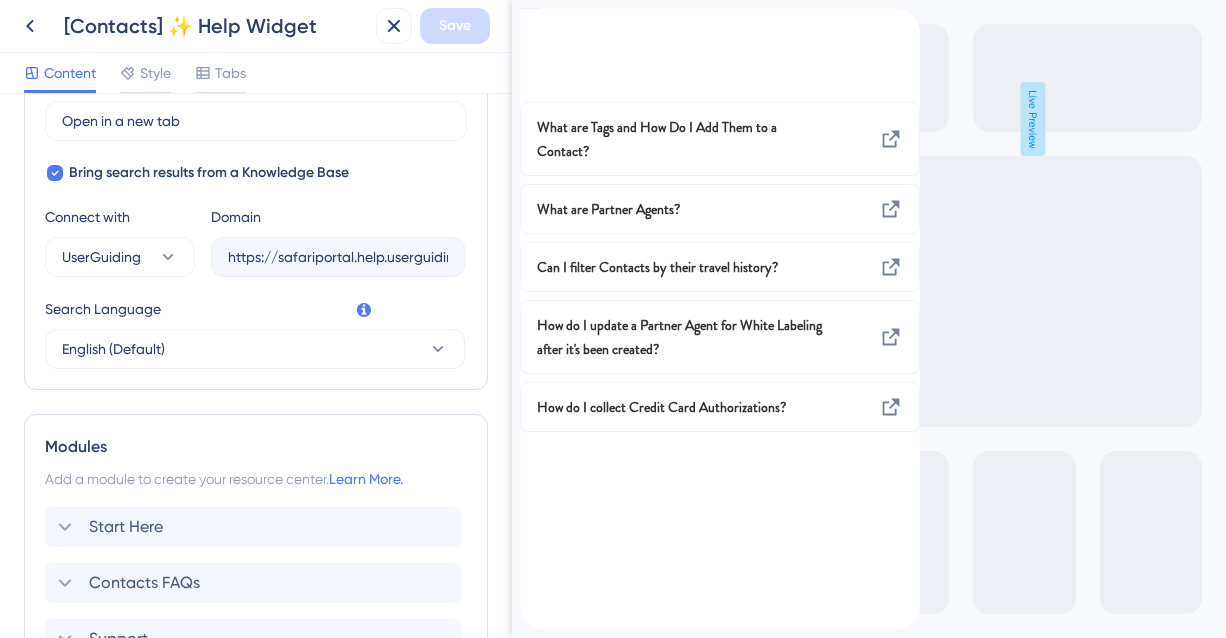 scroll, scrollTop: 810, scrollLeft: 0, axis: vertical 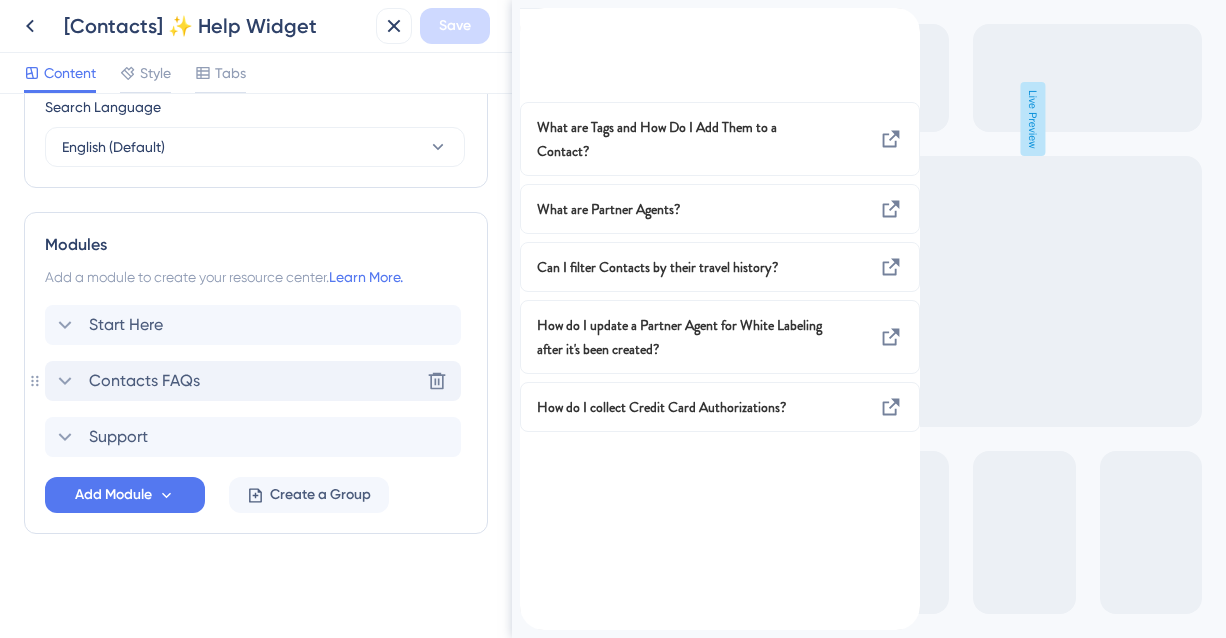 click on "Contacts FAQs Delete" at bounding box center (253, 381) 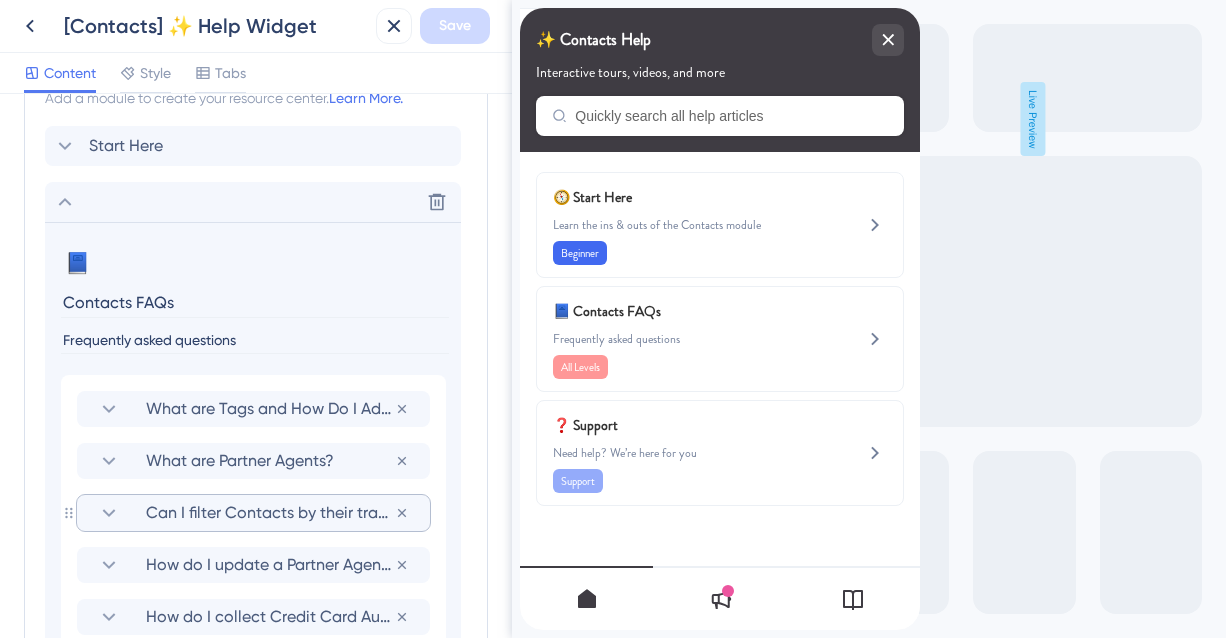 scroll, scrollTop: 1074, scrollLeft: 0, axis: vertical 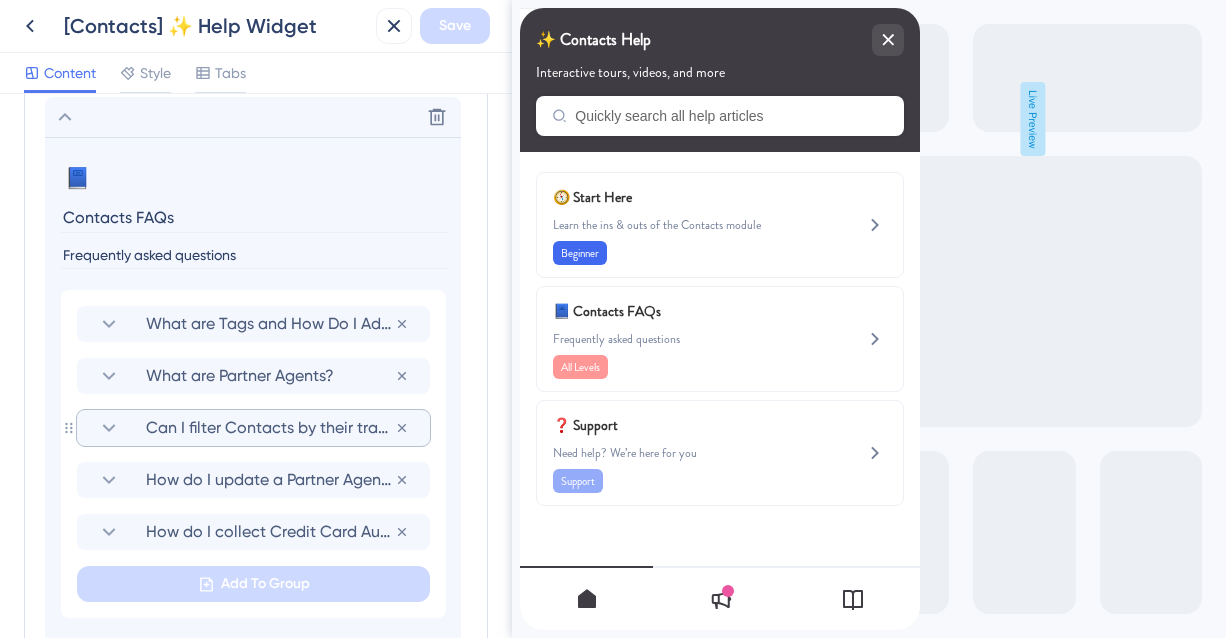 click on "Can I filter Contacts by their travel history?" at bounding box center [270, 428] 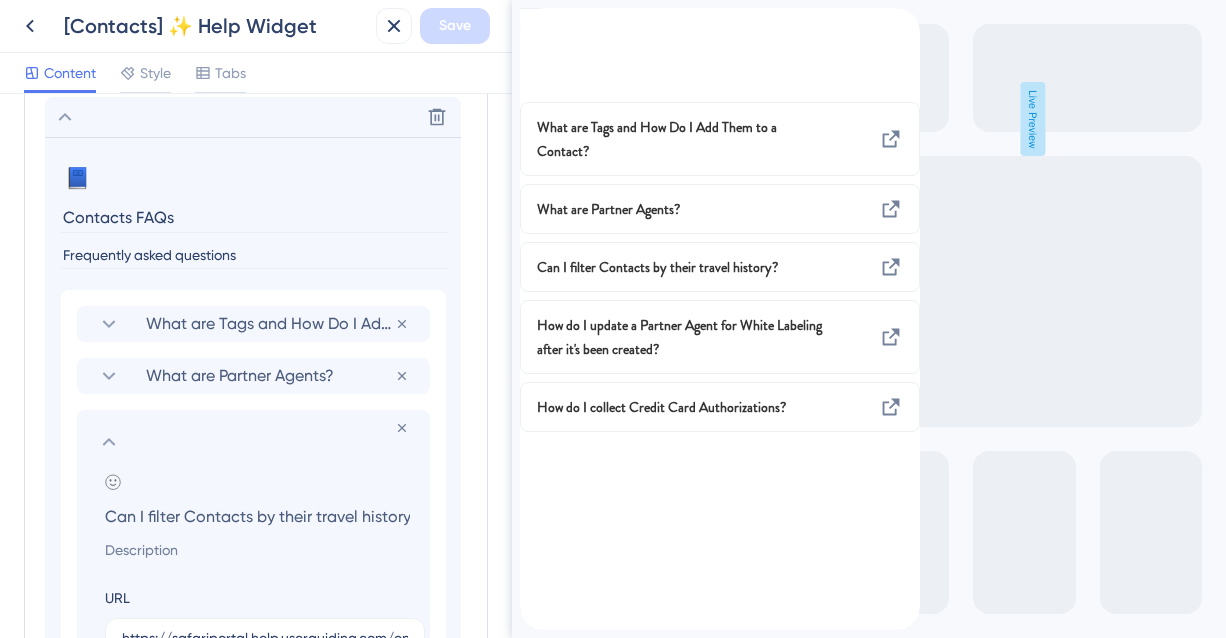 scroll, scrollTop: 0, scrollLeft: 7, axis: horizontal 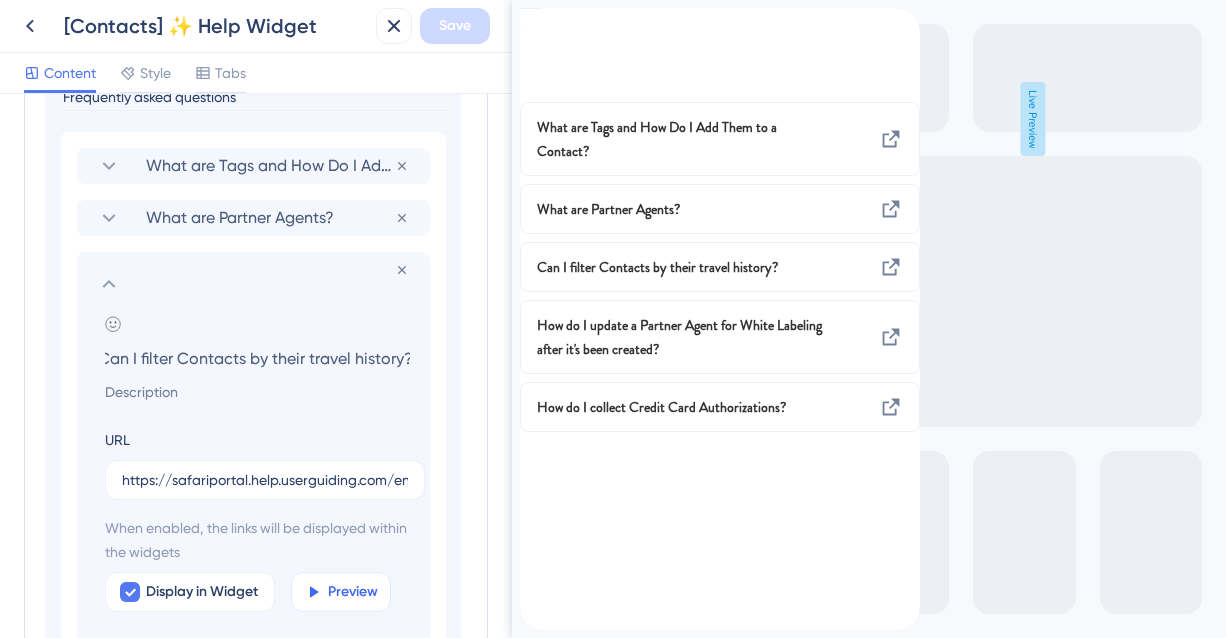 click on "Preview" at bounding box center (353, 592) 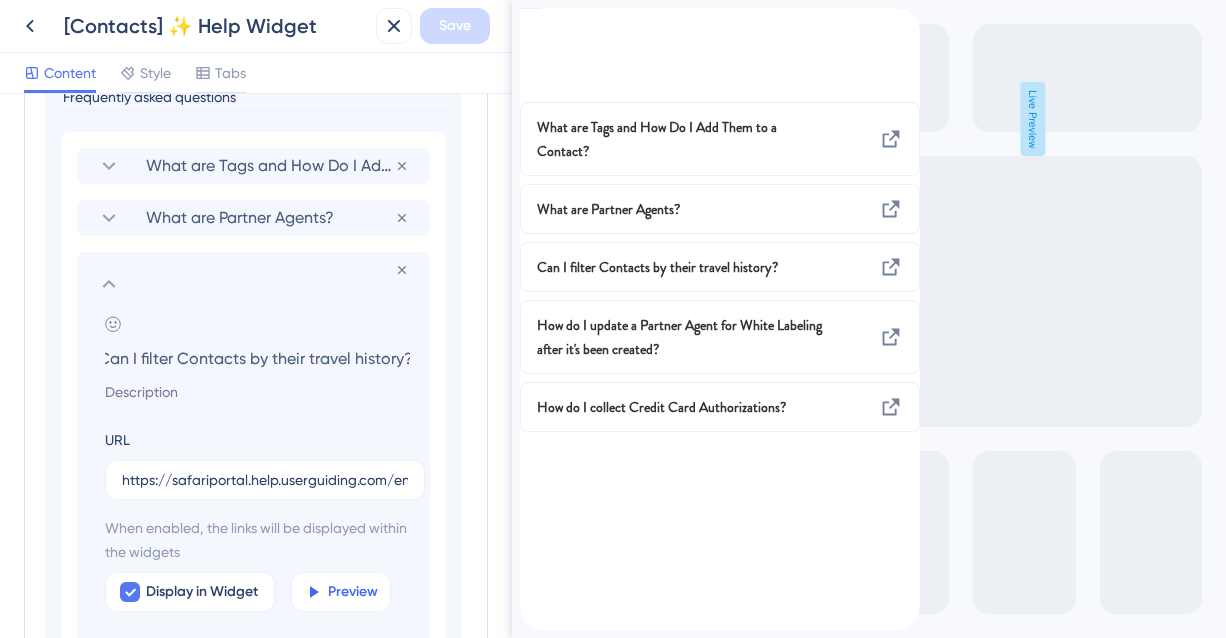 scroll, scrollTop: 0, scrollLeft: 0, axis: both 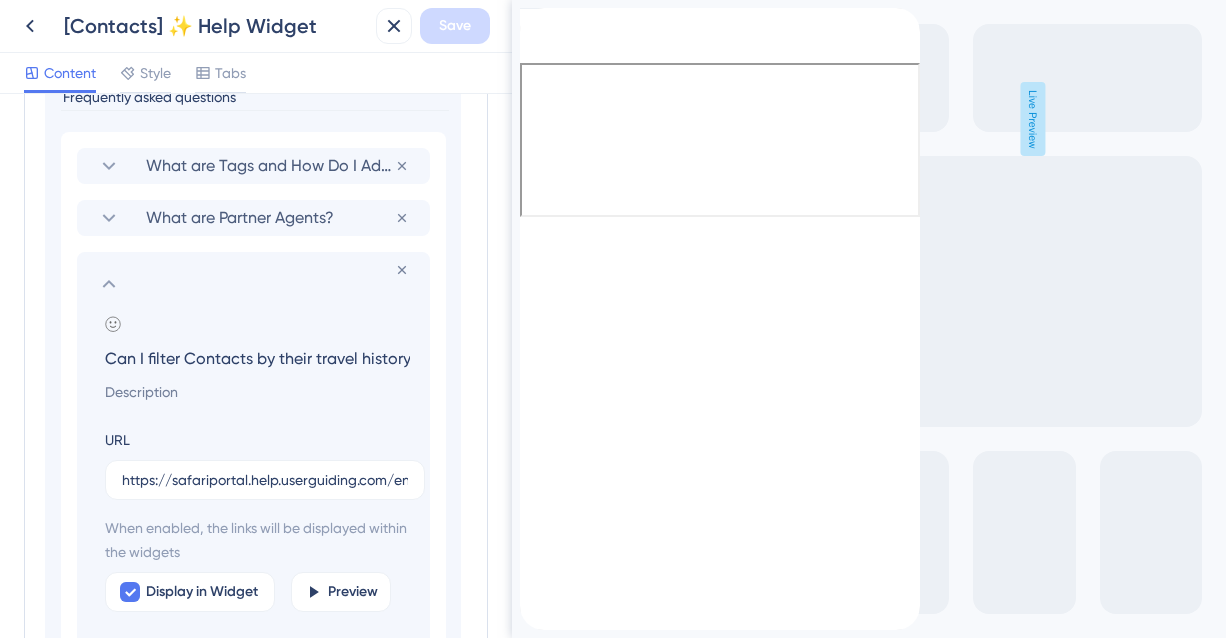 click on "Can I filter Contacts by their travel history?" at bounding box center [257, 358] 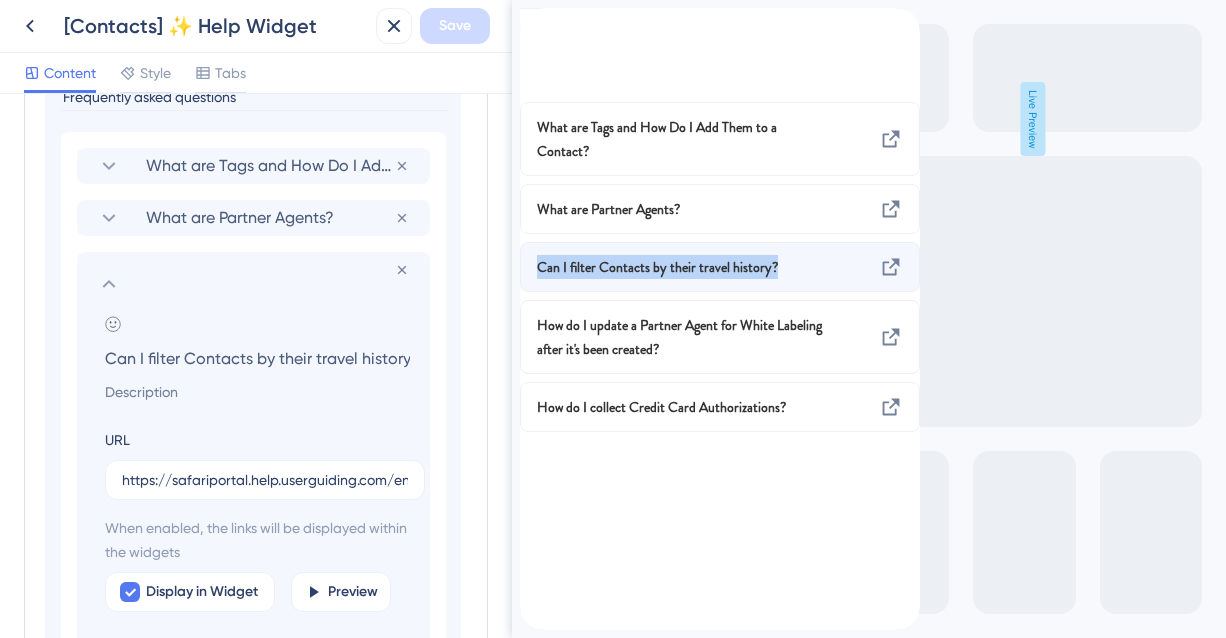 drag, startPoint x: 794, startPoint y: 304, endPoint x: 552, endPoint y: 311, distance: 242.10121 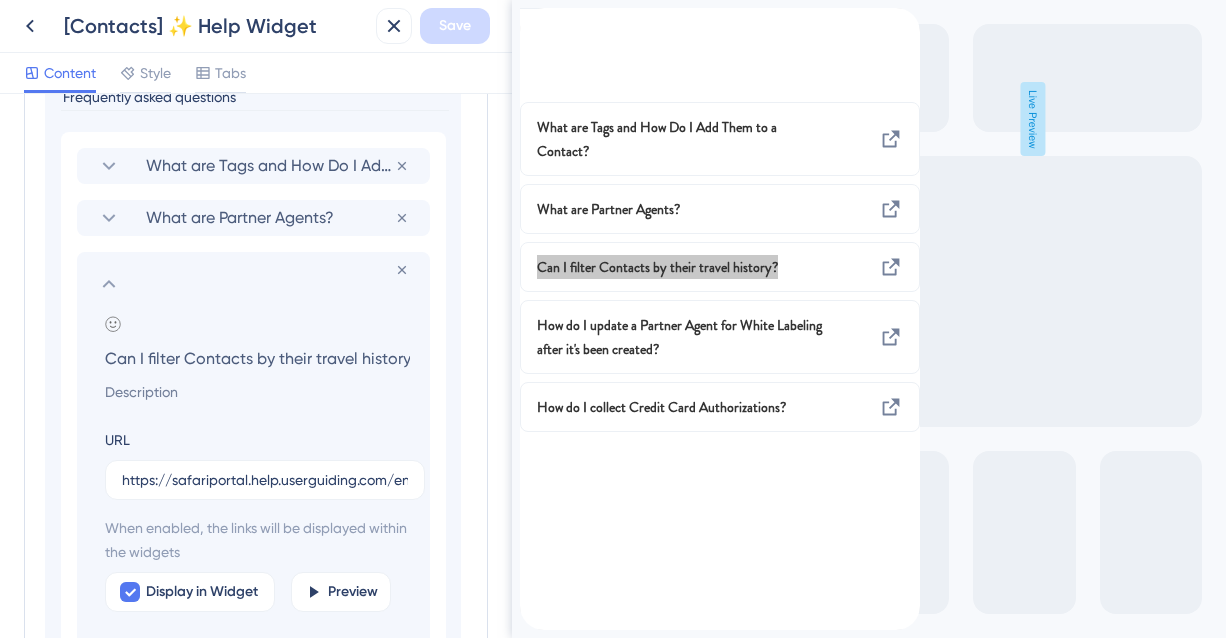 click 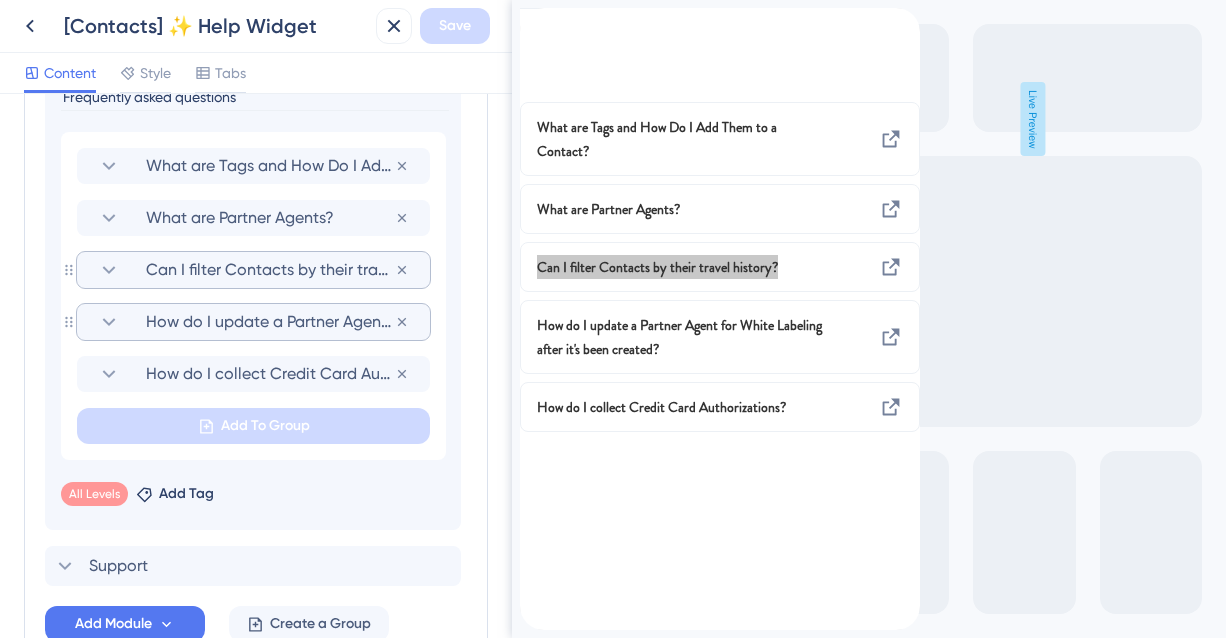 click 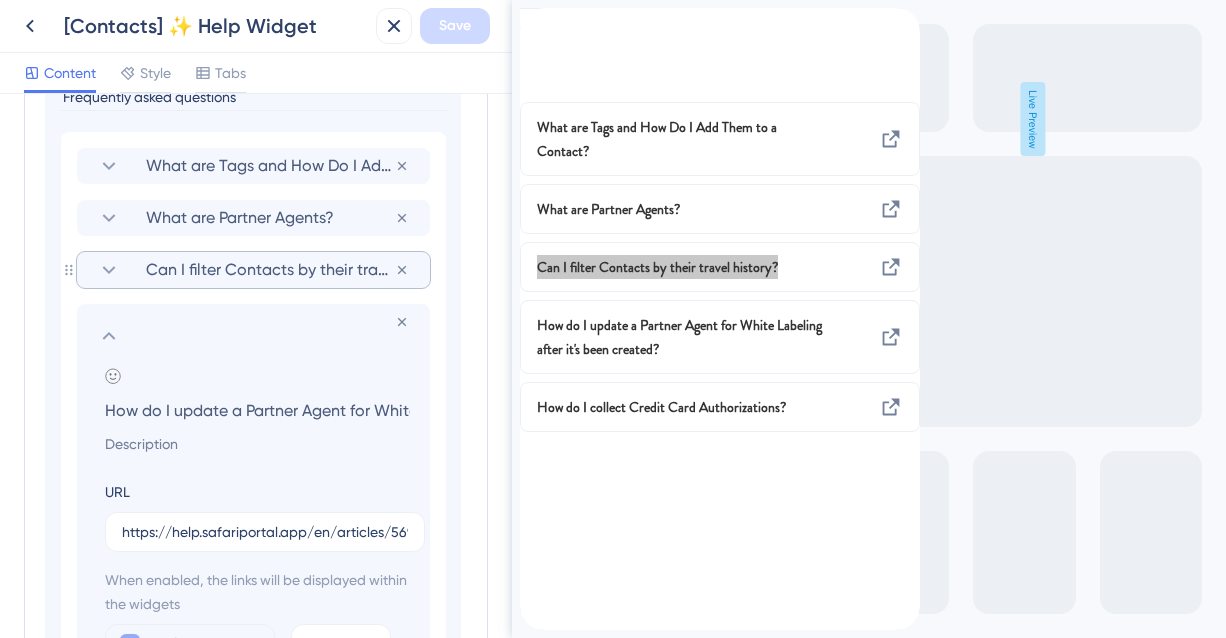 scroll, scrollTop: 0, scrollLeft: 252, axis: horizontal 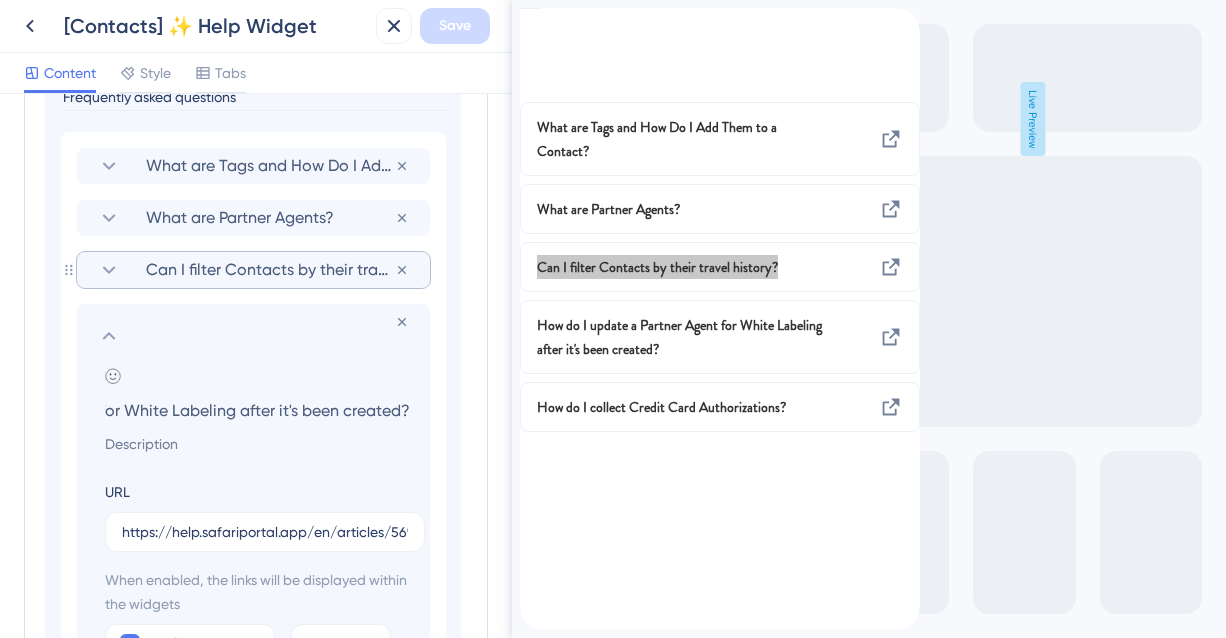 click 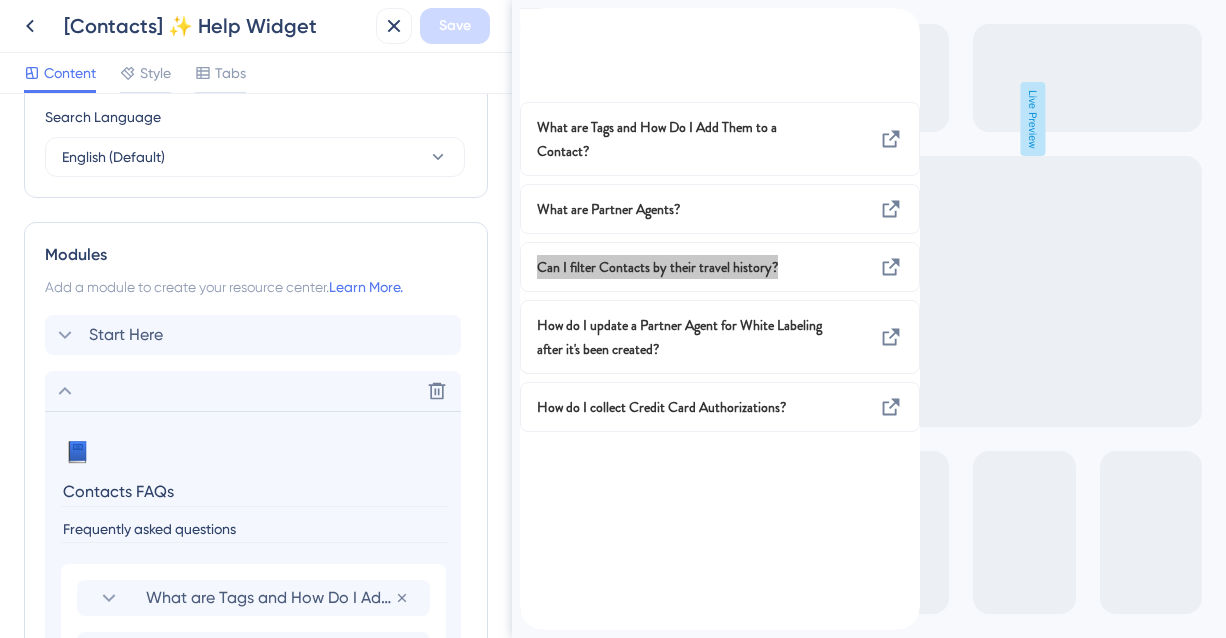 scroll, scrollTop: 751, scrollLeft: 0, axis: vertical 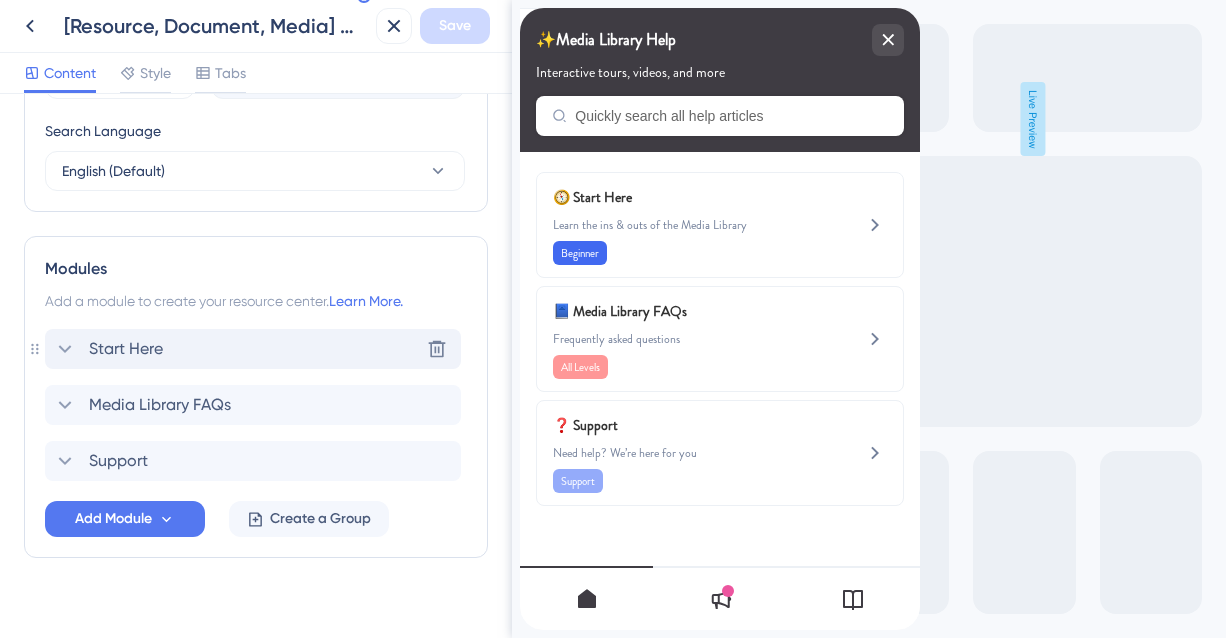 click on "Start Here Delete" at bounding box center (253, 349) 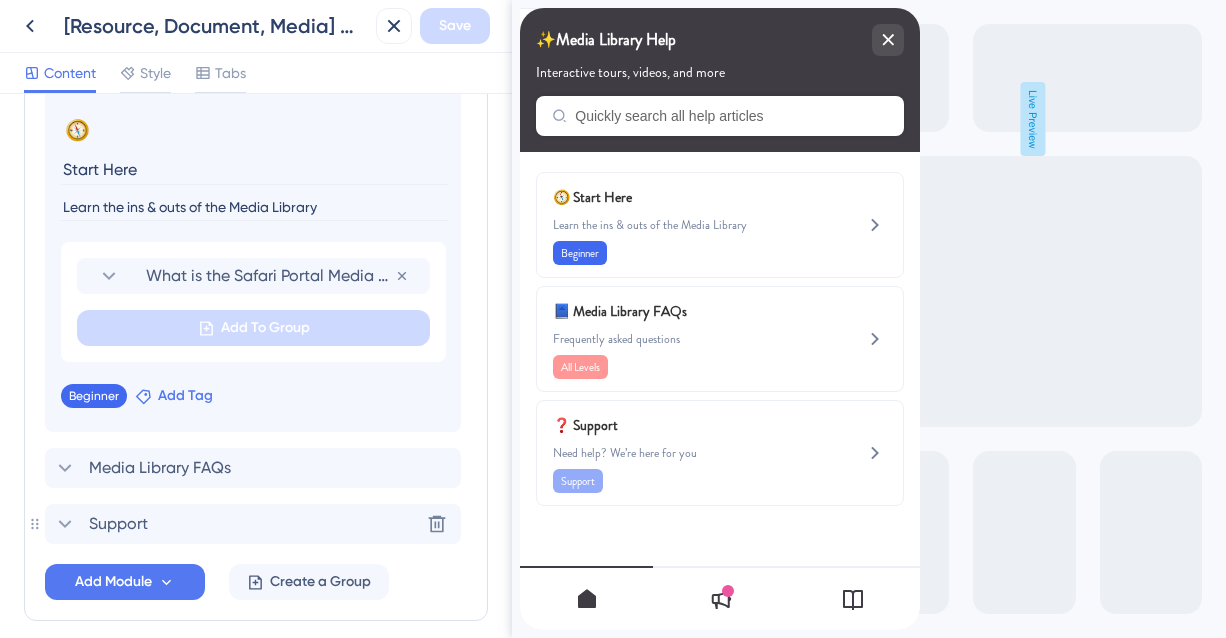 scroll, scrollTop: 1085, scrollLeft: 0, axis: vertical 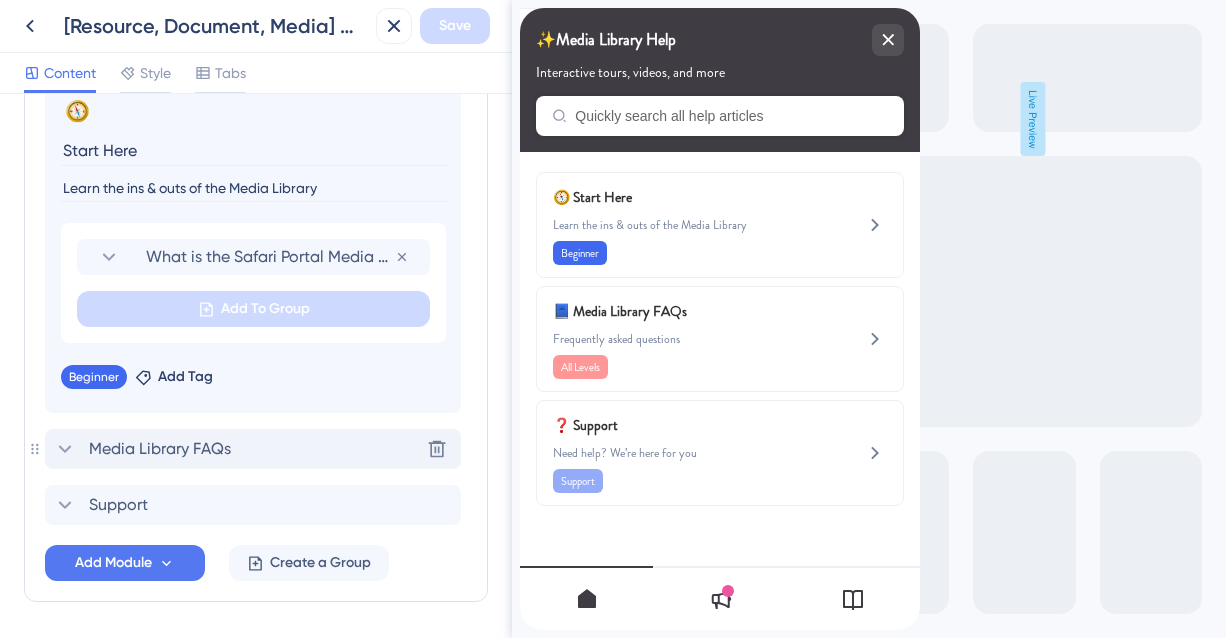 click on "Media Library FAQs" at bounding box center (160, 449) 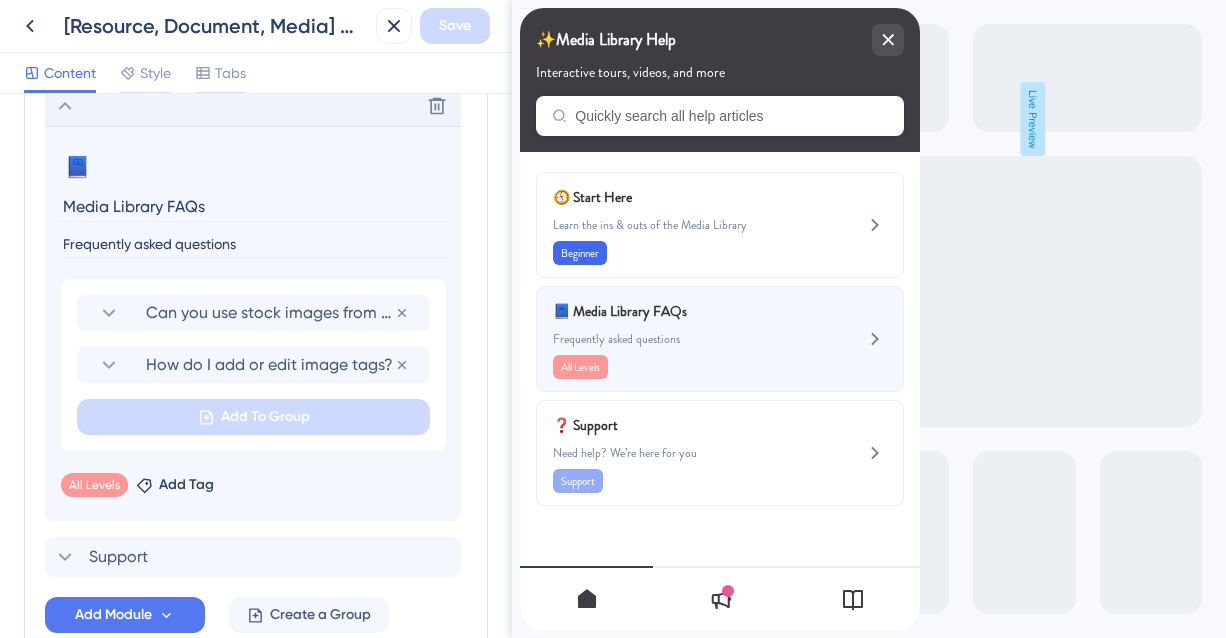 click on "📘   Media Library FAQs" at bounding box center [670, 311] 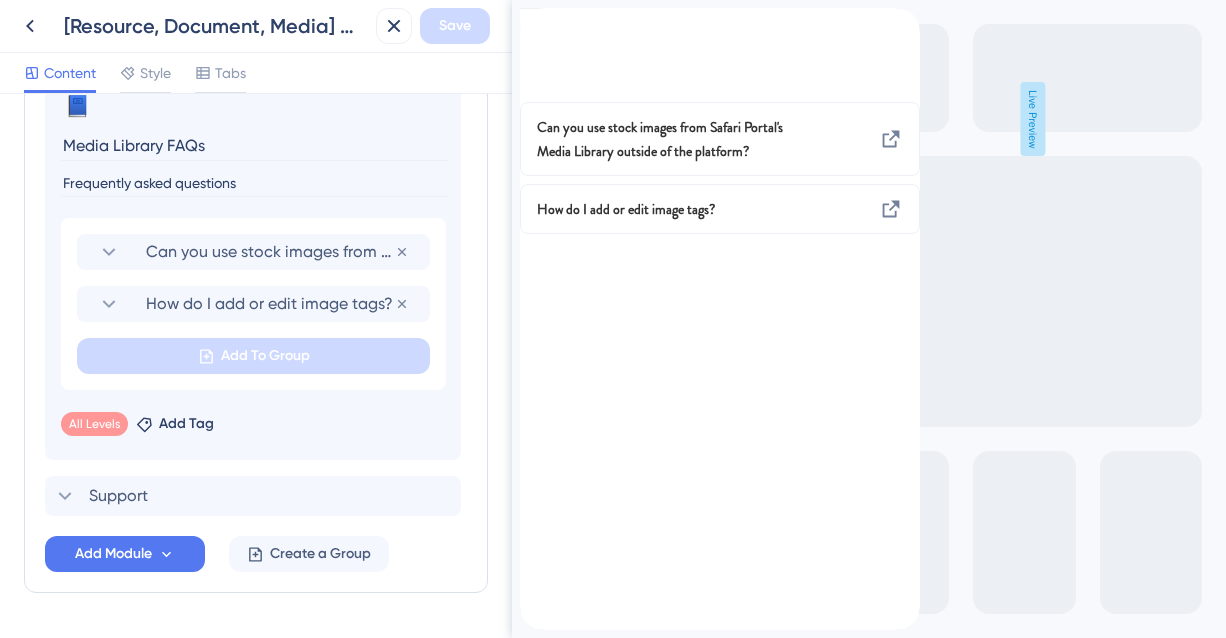 scroll, scrollTop: 1150, scrollLeft: 0, axis: vertical 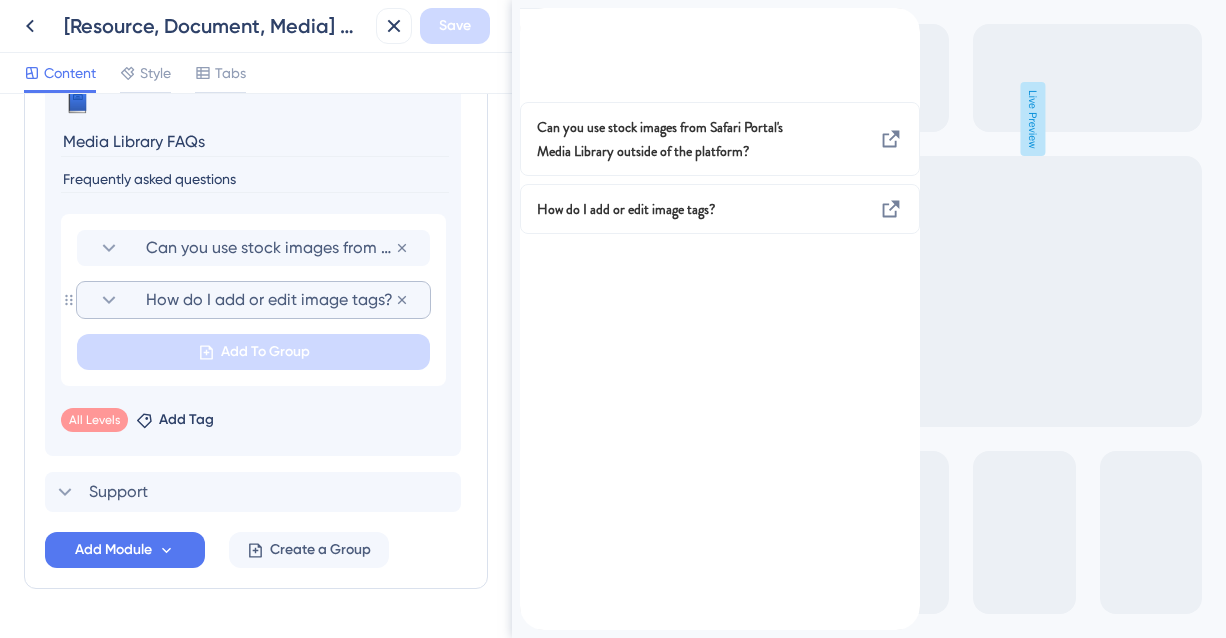 click on "How do I add or edit image tags?" at bounding box center (270, 300) 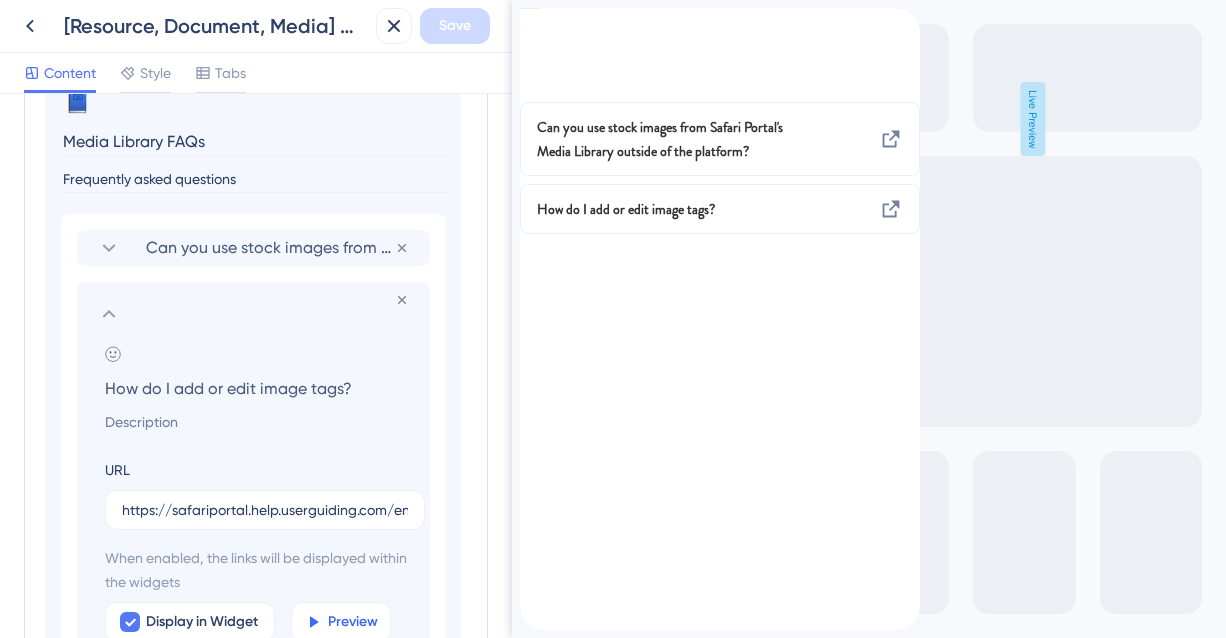 click on "Preview" at bounding box center (341, 622) 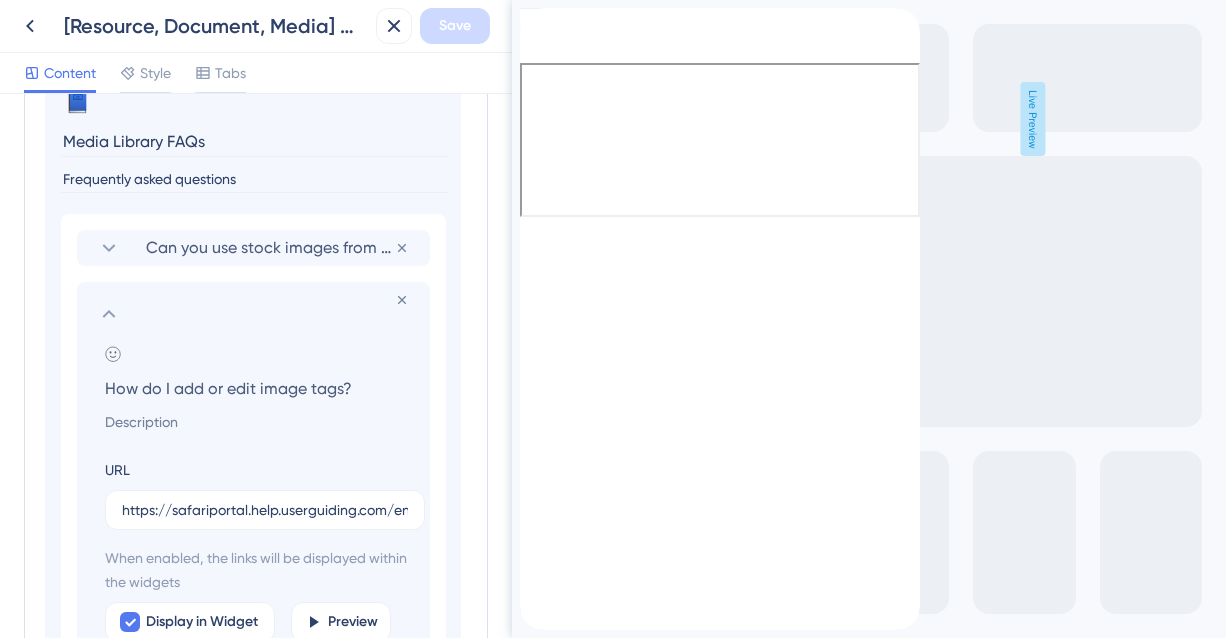 click 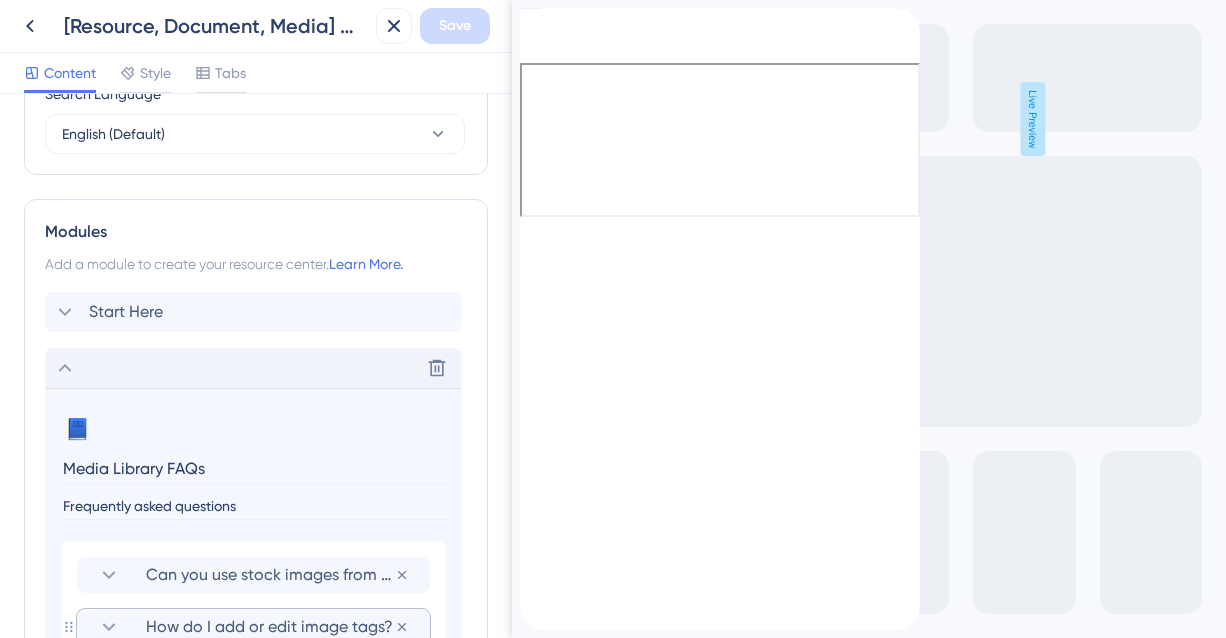 click 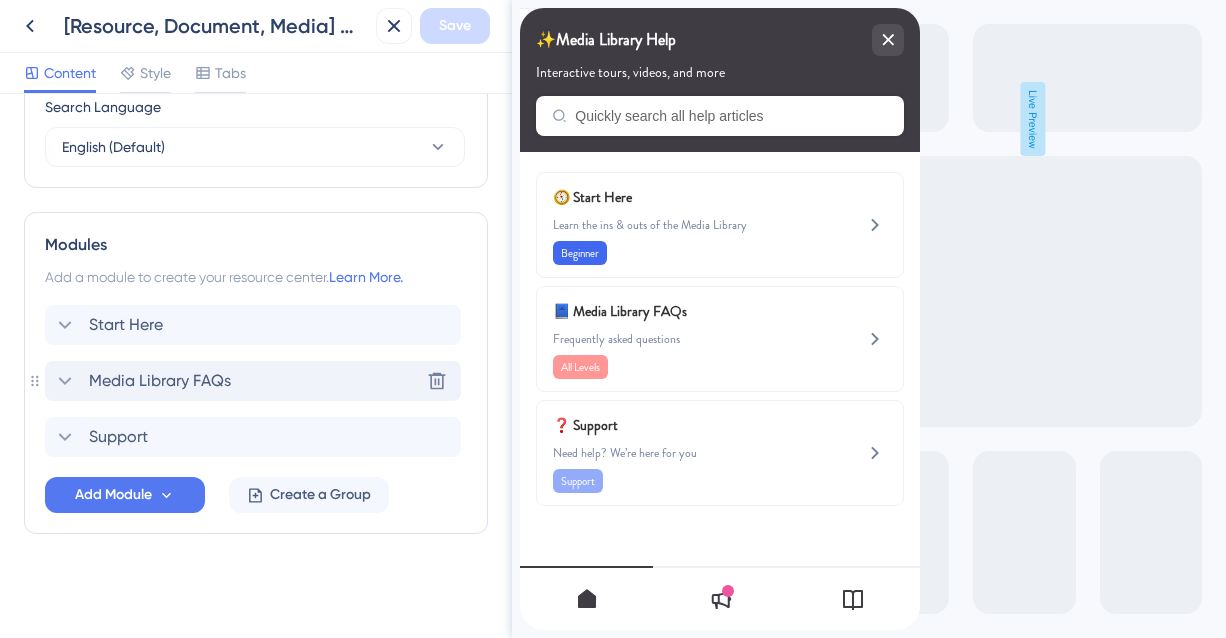 click on "Media Library FAQs" at bounding box center (160, 381) 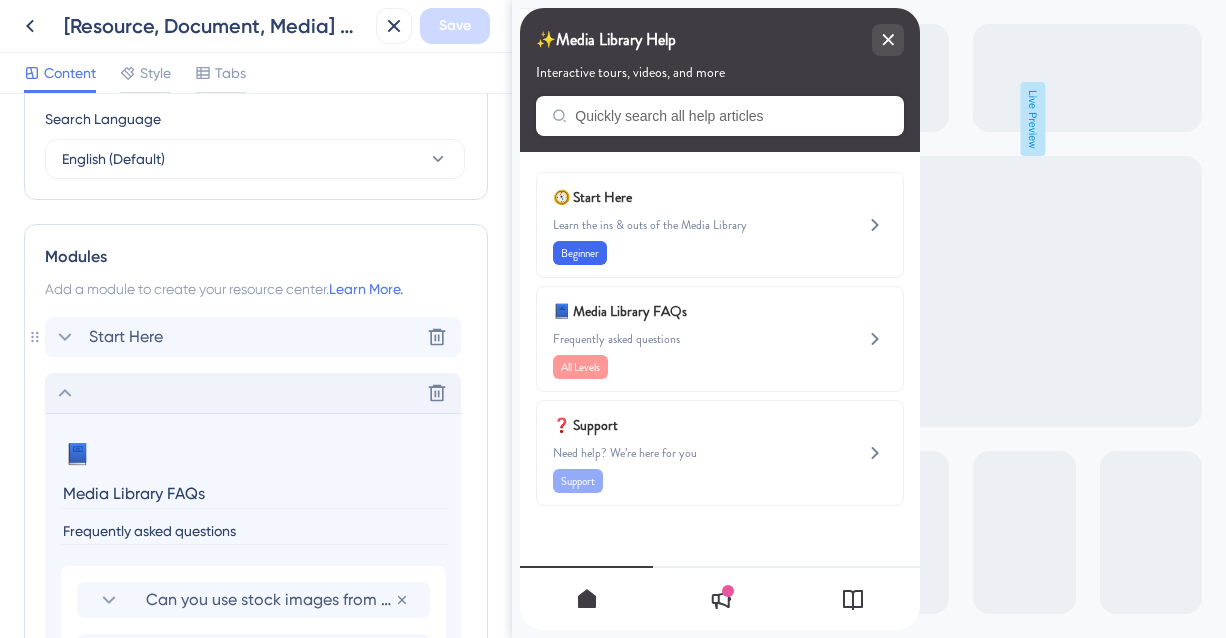 scroll, scrollTop: 789, scrollLeft: 0, axis: vertical 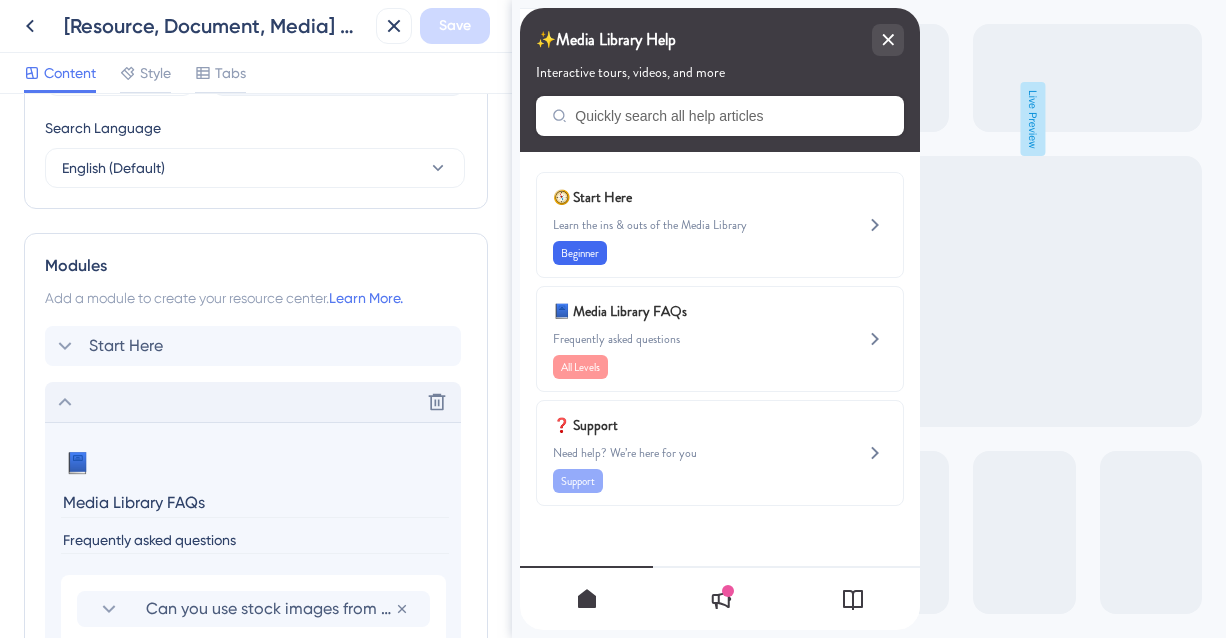 click 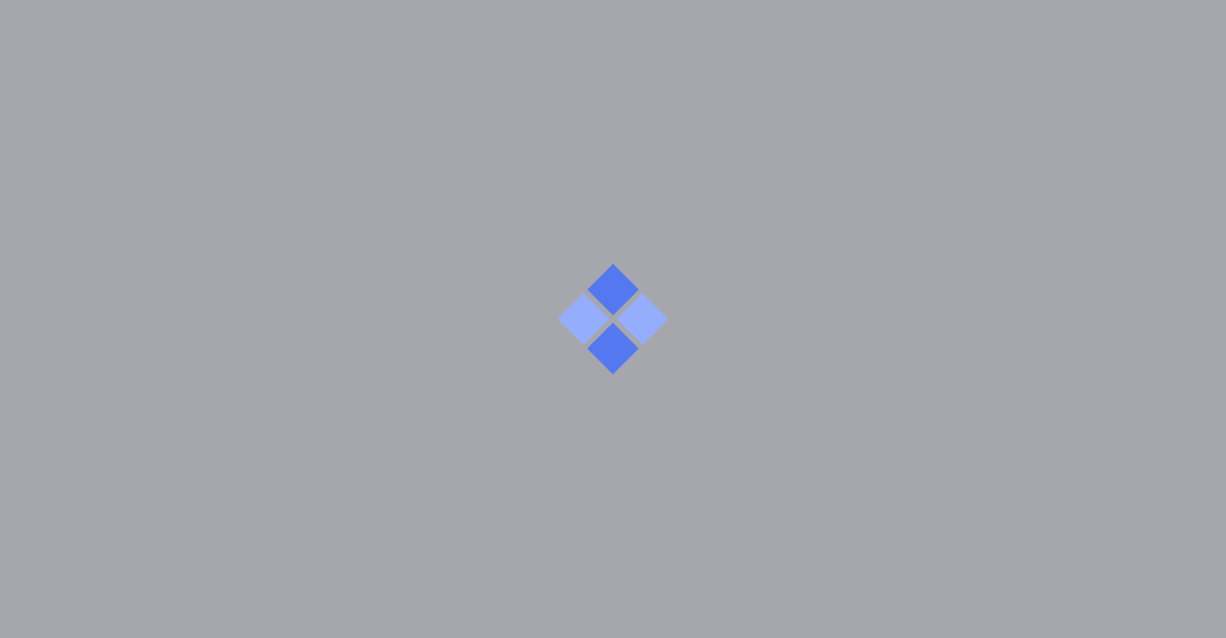 scroll, scrollTop: 0, scrollLeft: 0, axis: both 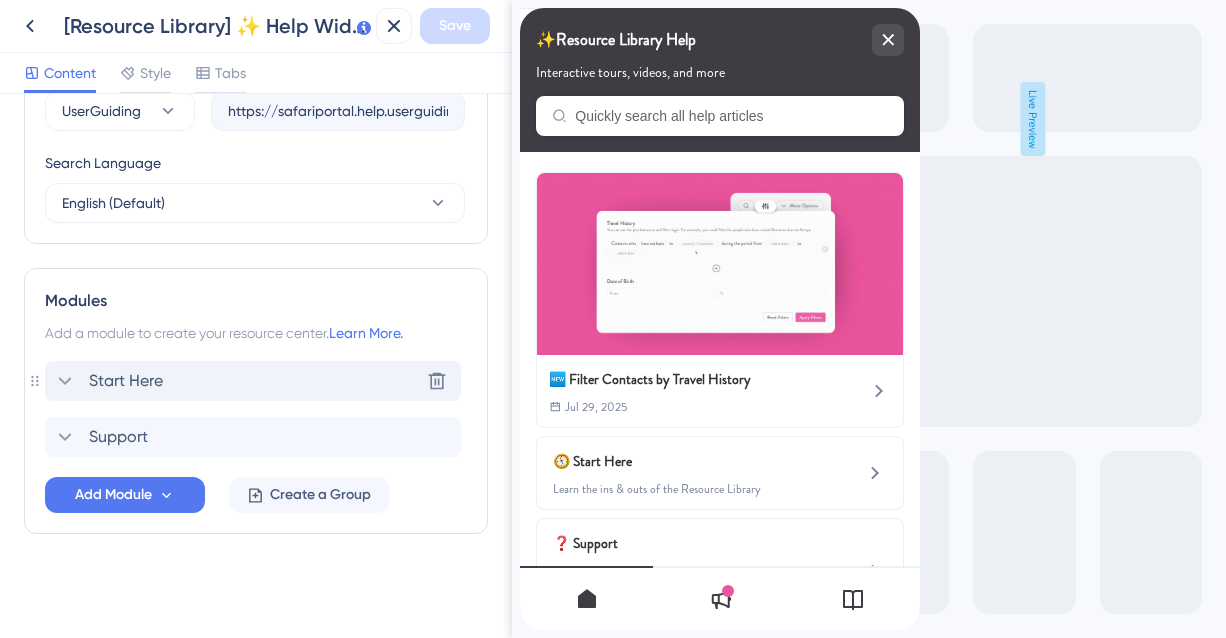 click on "Start Here Delete" at bounding box center [253, 381] 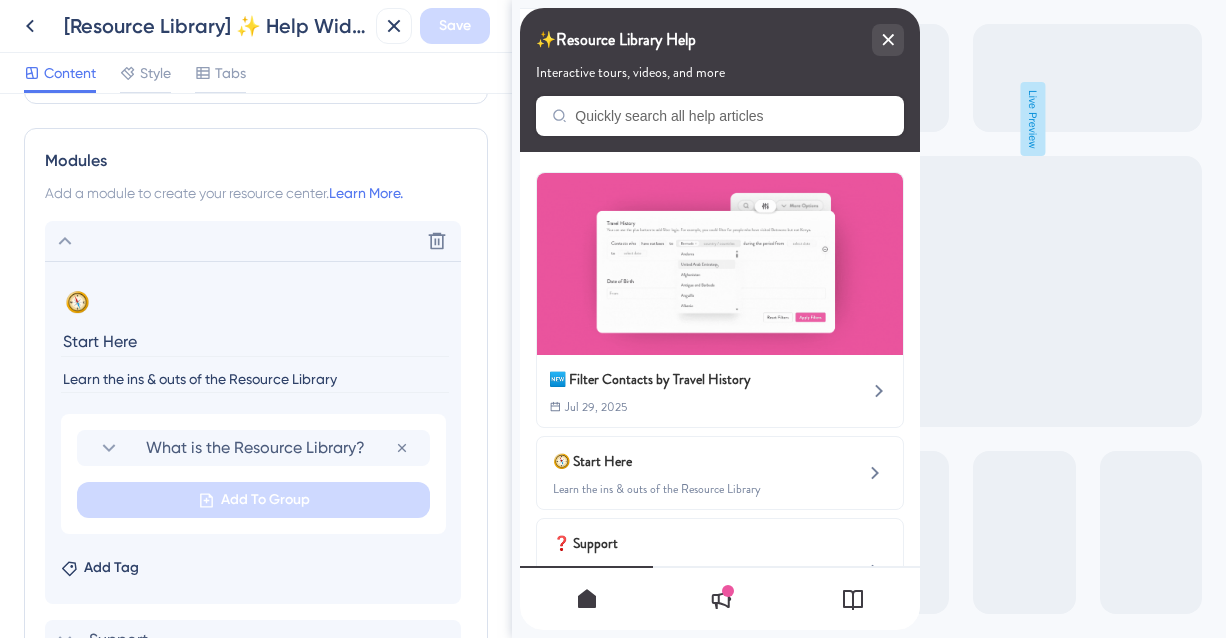 scroll, scrollTop: 922, scrollLeft: 0, axis: vertical 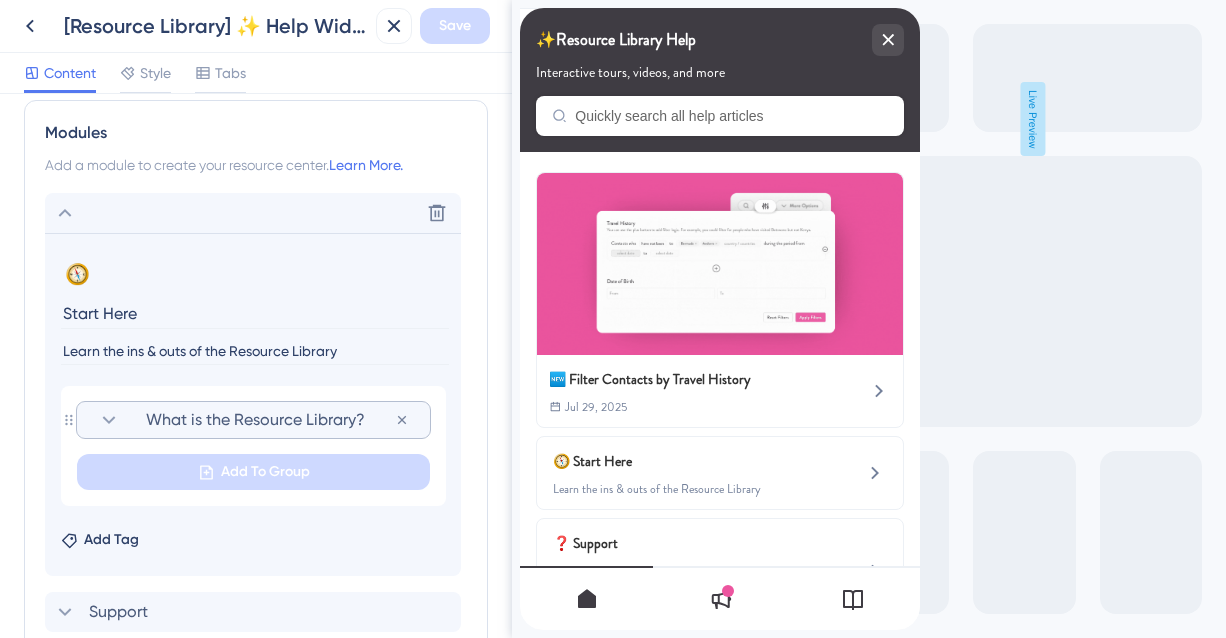 click on "What is the Resource Library?" at bounding box center [270, 420] 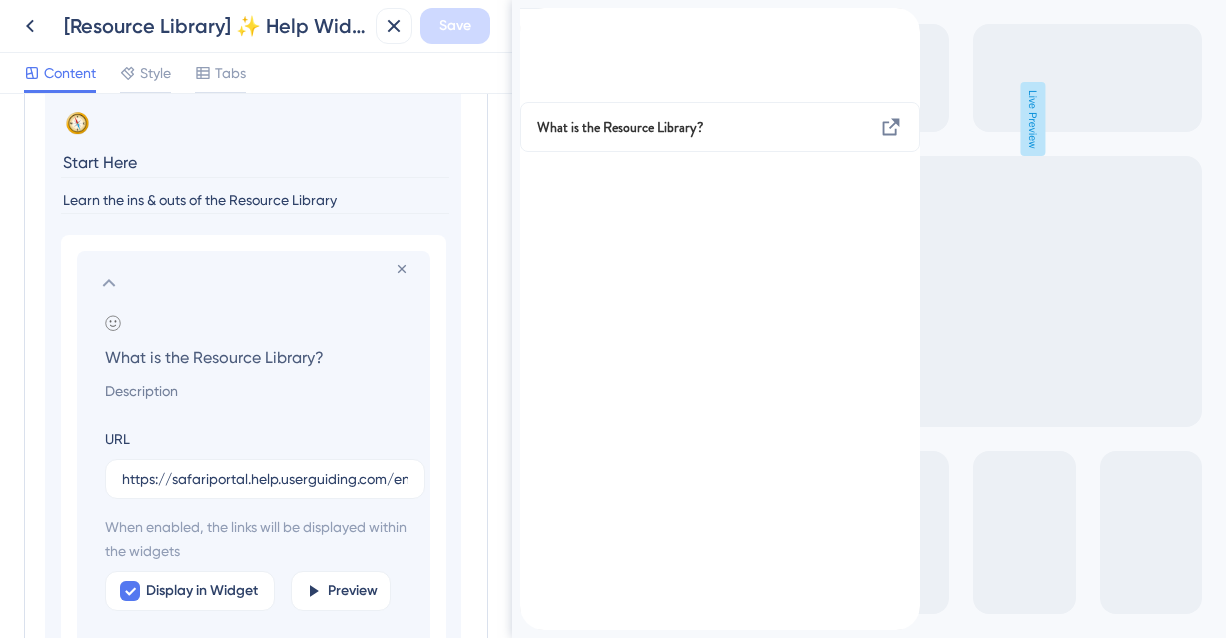 scroll, scrollTop: 1080, scrollLeft: 0, axis: vertical 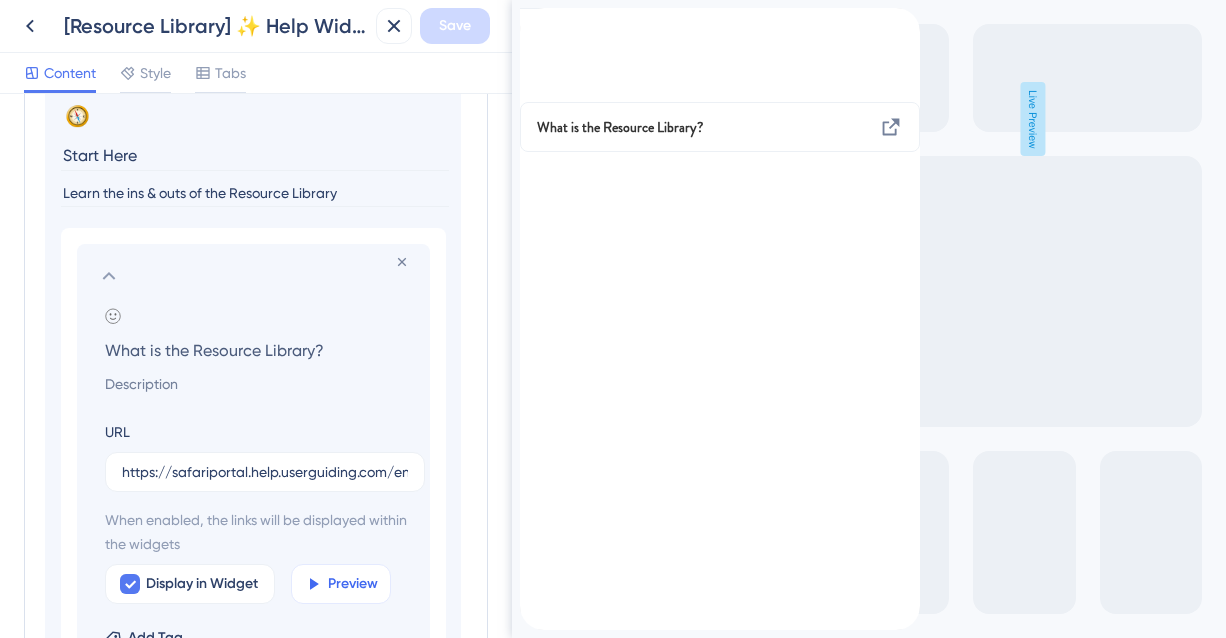 click on "Preview" at bounding box center [353, 584] 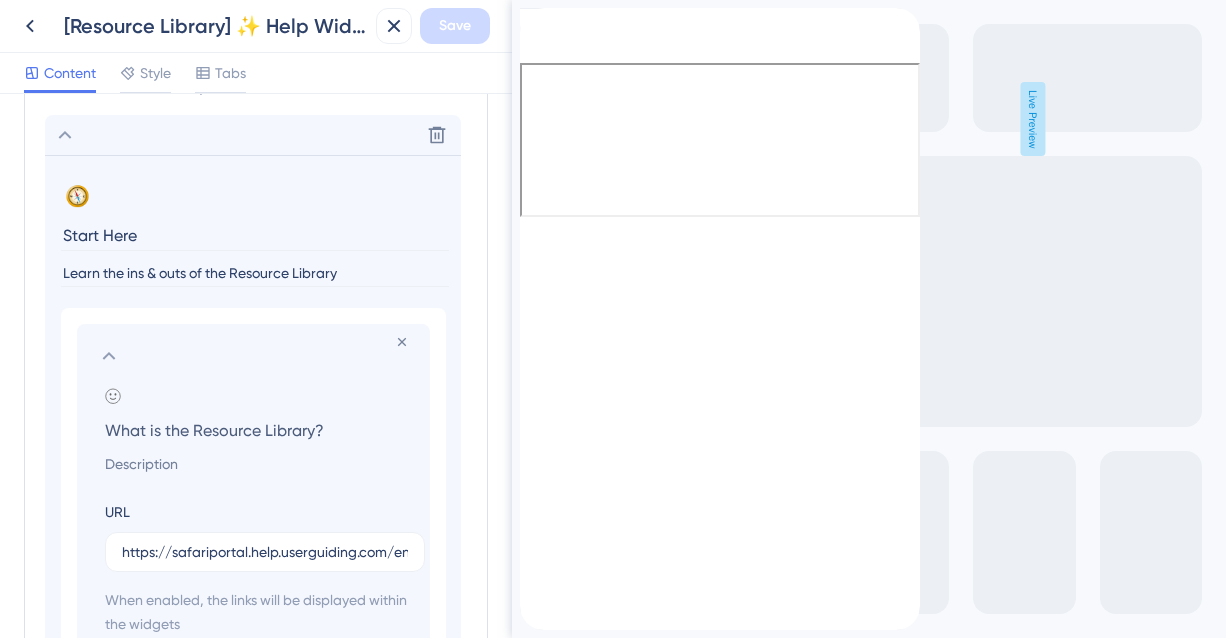 scroll, scrollTop: 963, scrollLeft: 0, axis: vertical 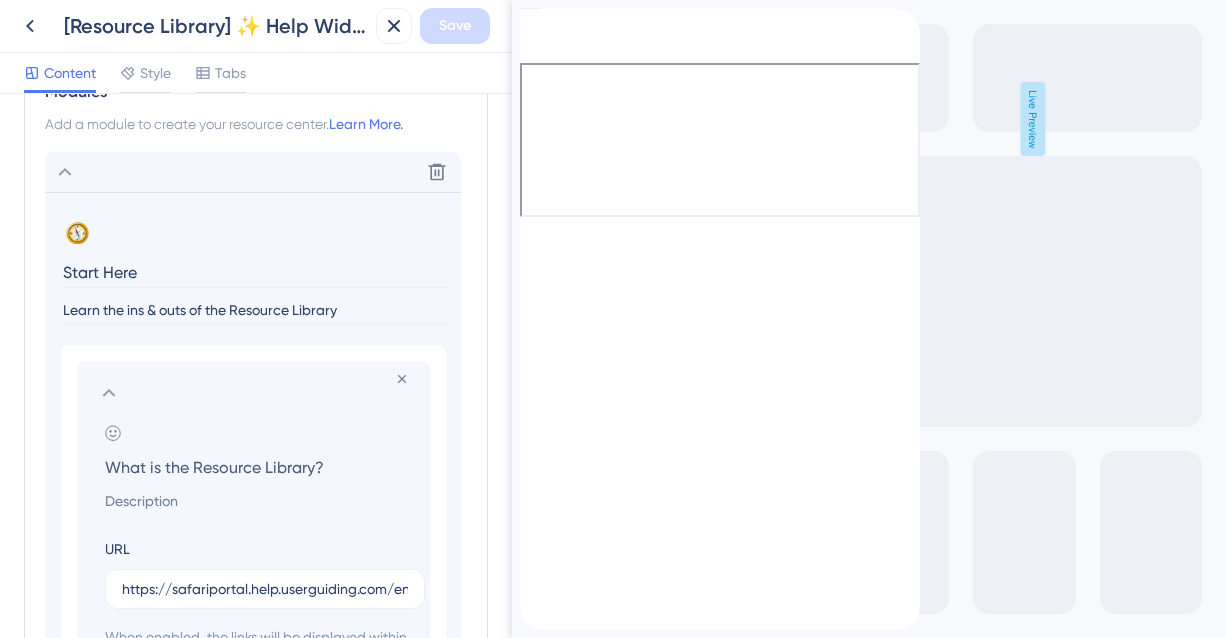 click 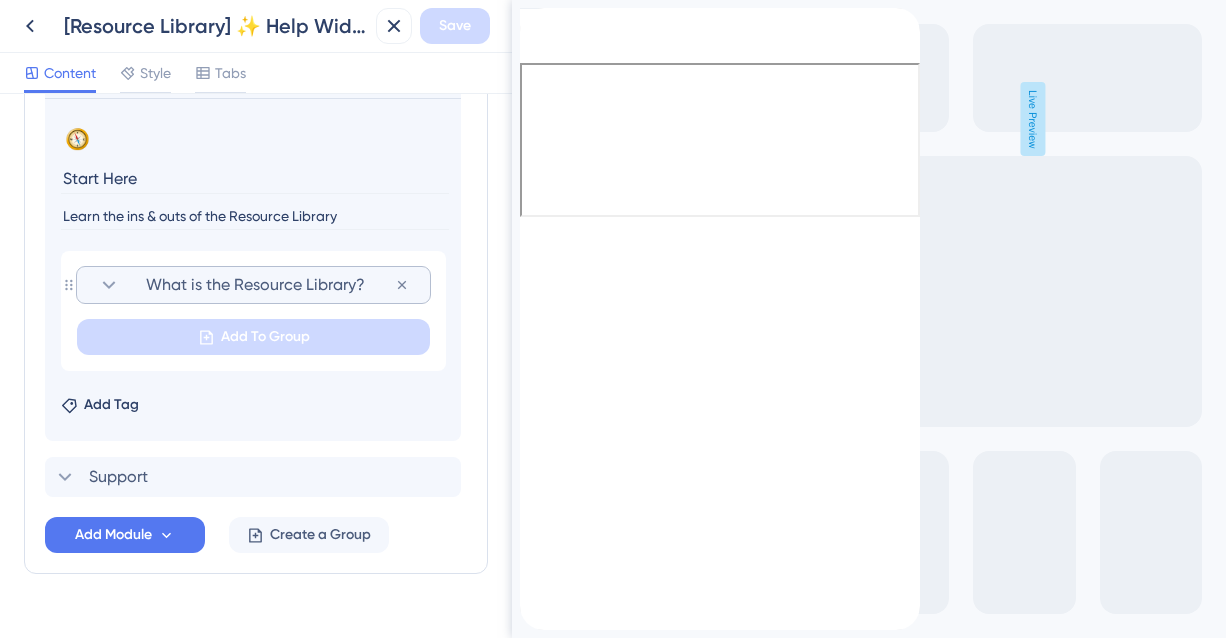 scroll, scrollTop: 1059, scrollLeft: 0, axis: vertical 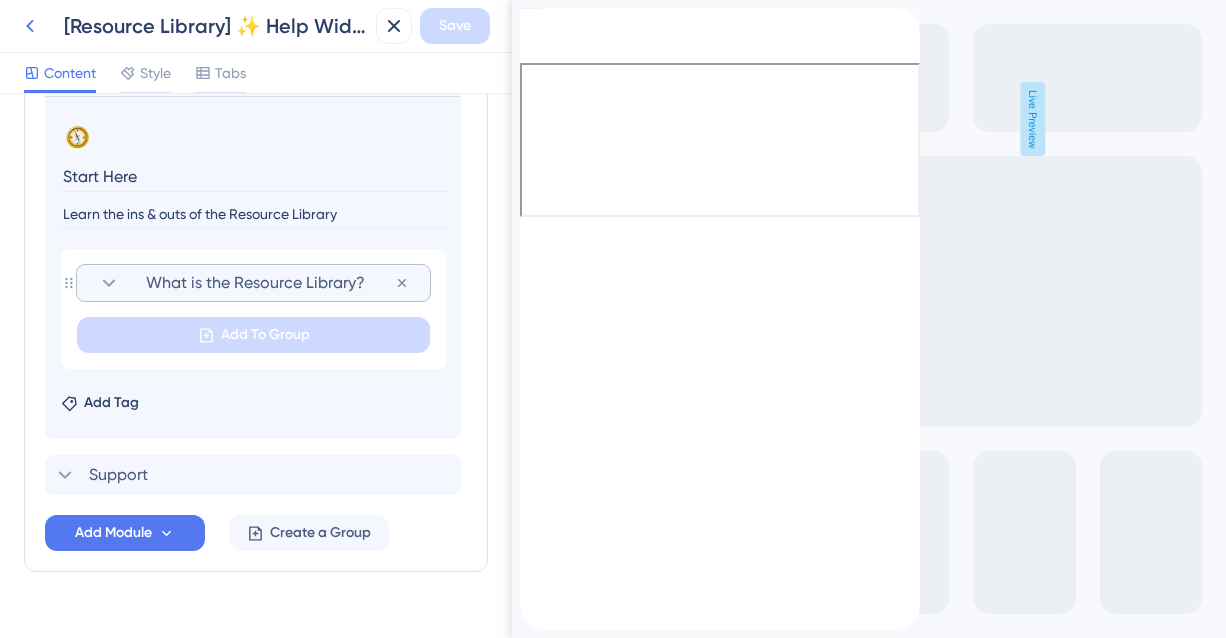 click 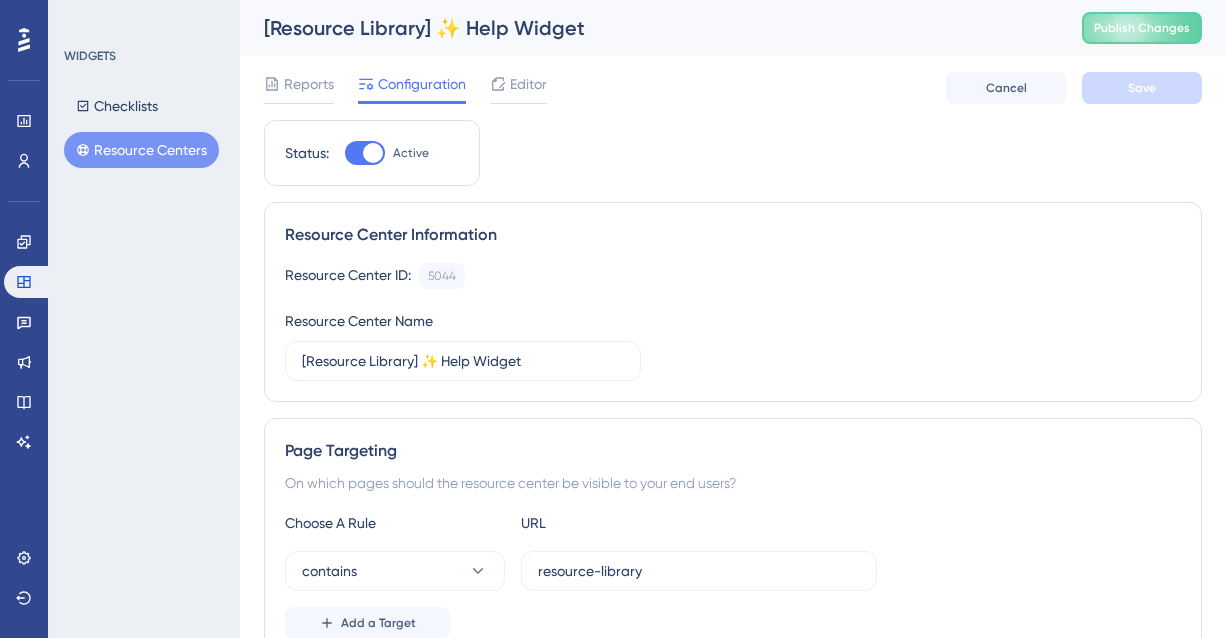 scroll, scrollTop: 0, scrollLeft: 0, axis: both 